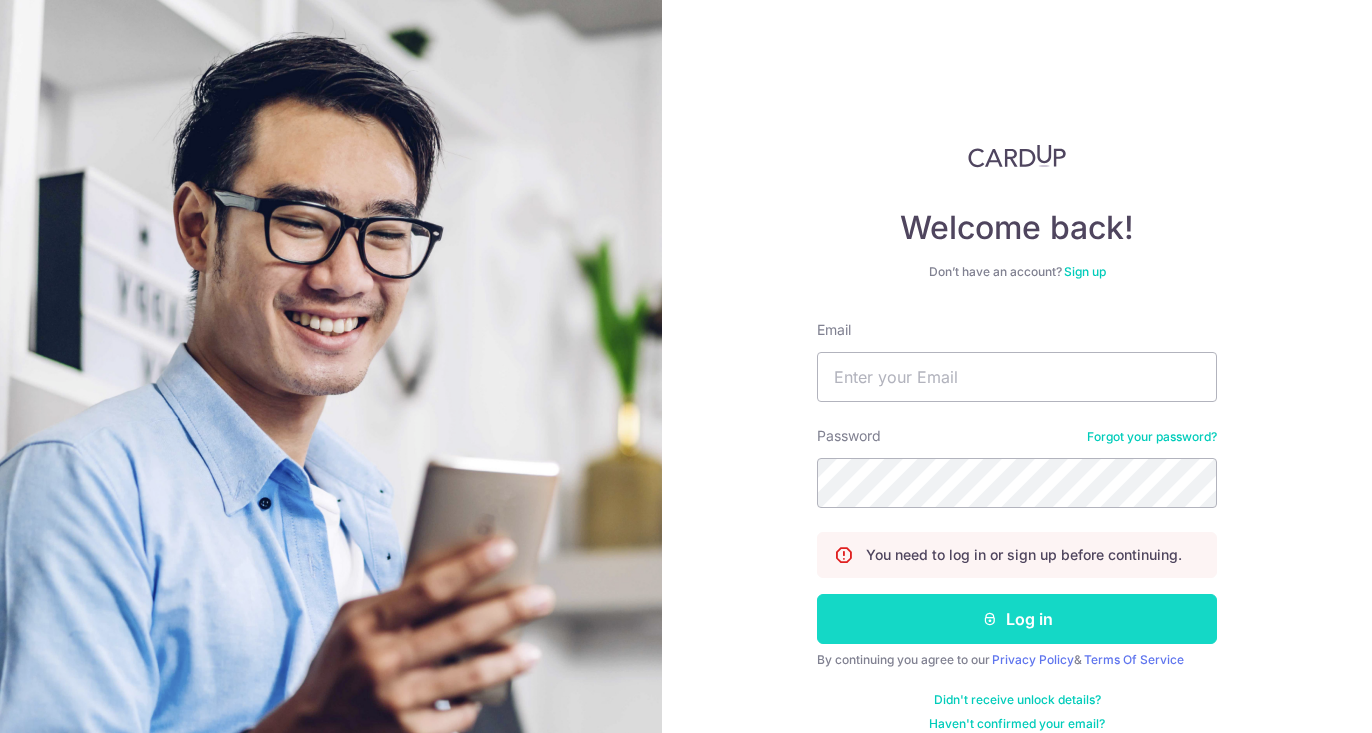 scroll, scrollTop: 0, scrollLeft: 0, axis: both 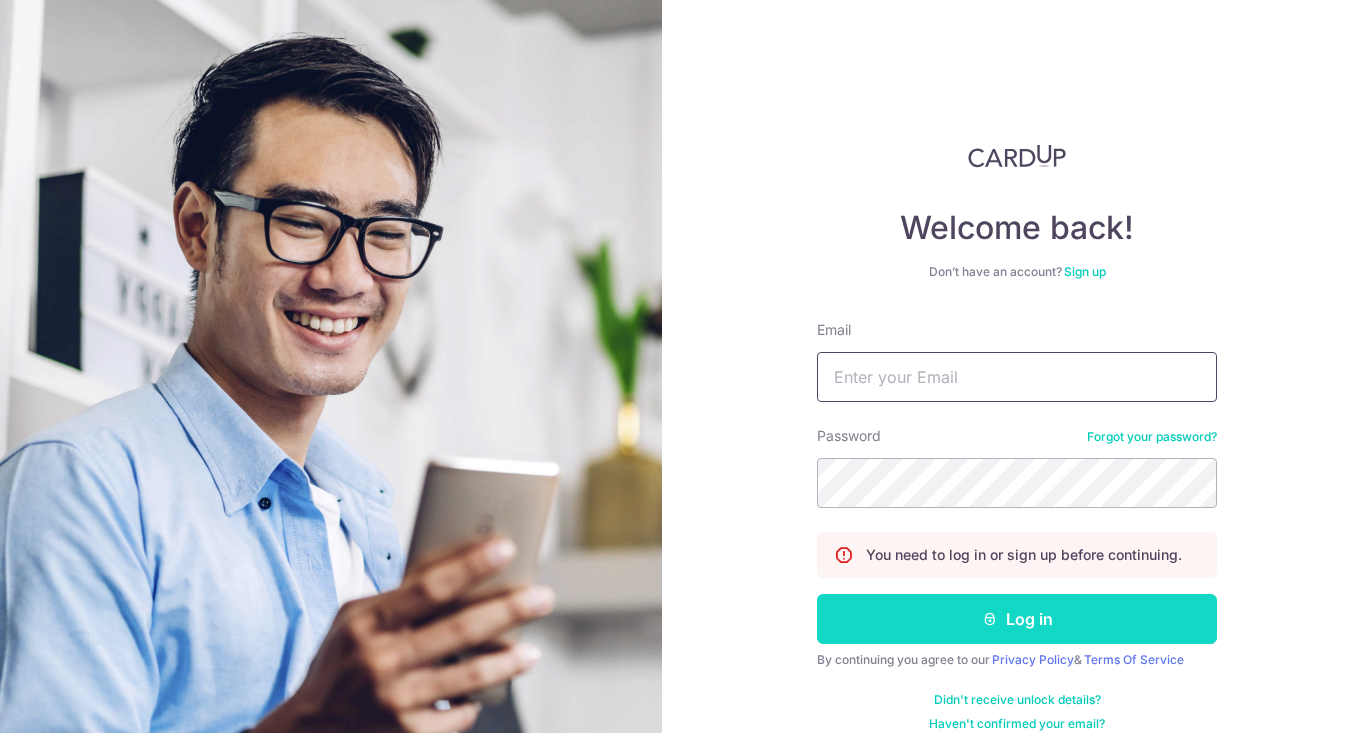 type on "[EMAIL]" 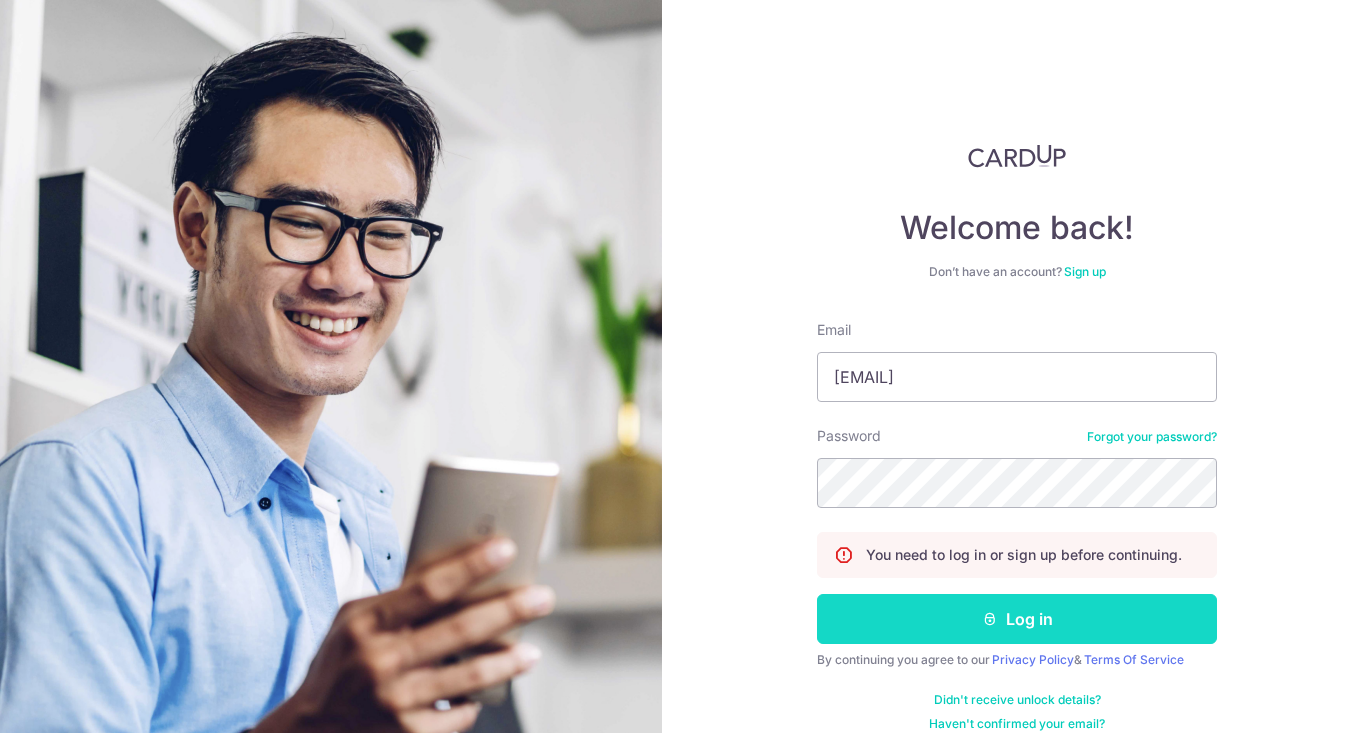 click on "Log in" at bounding box center (1017, 619) 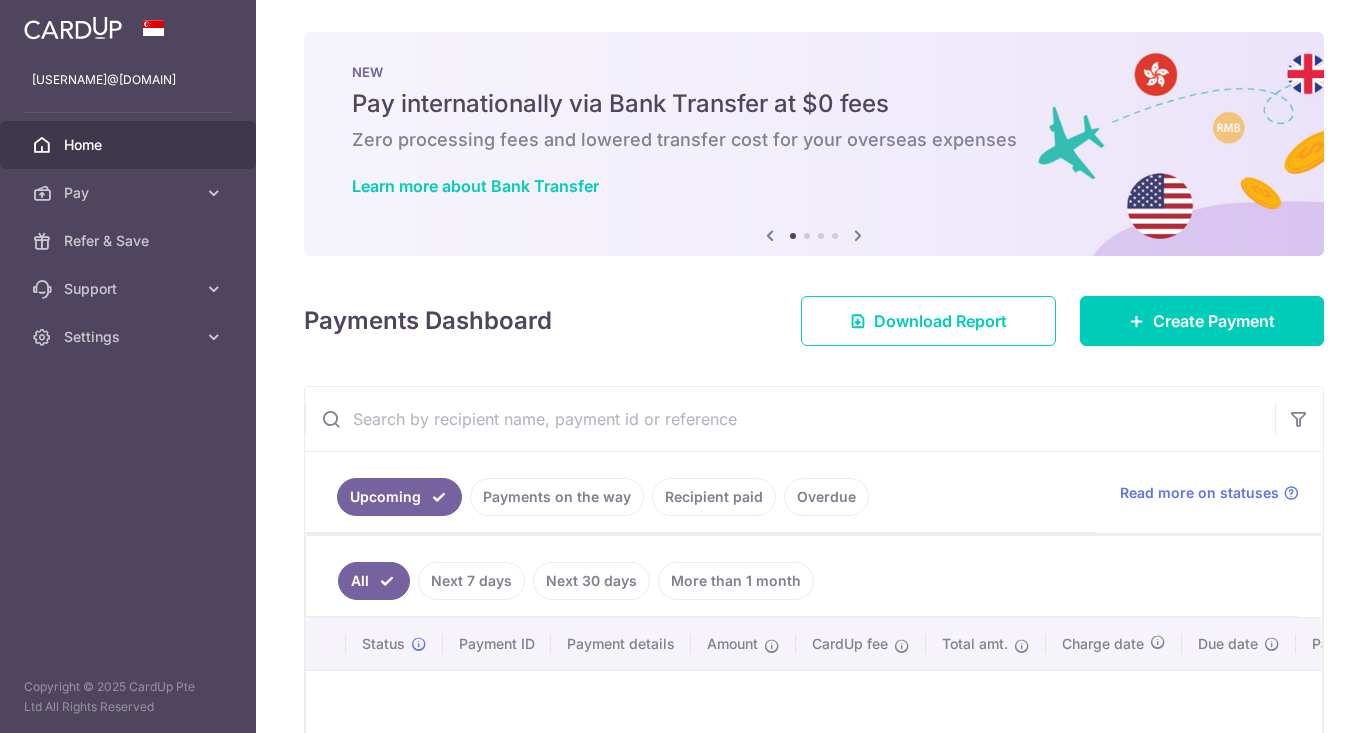 scroll, scrollTop: 0, scrollLeft: 0, axis: both 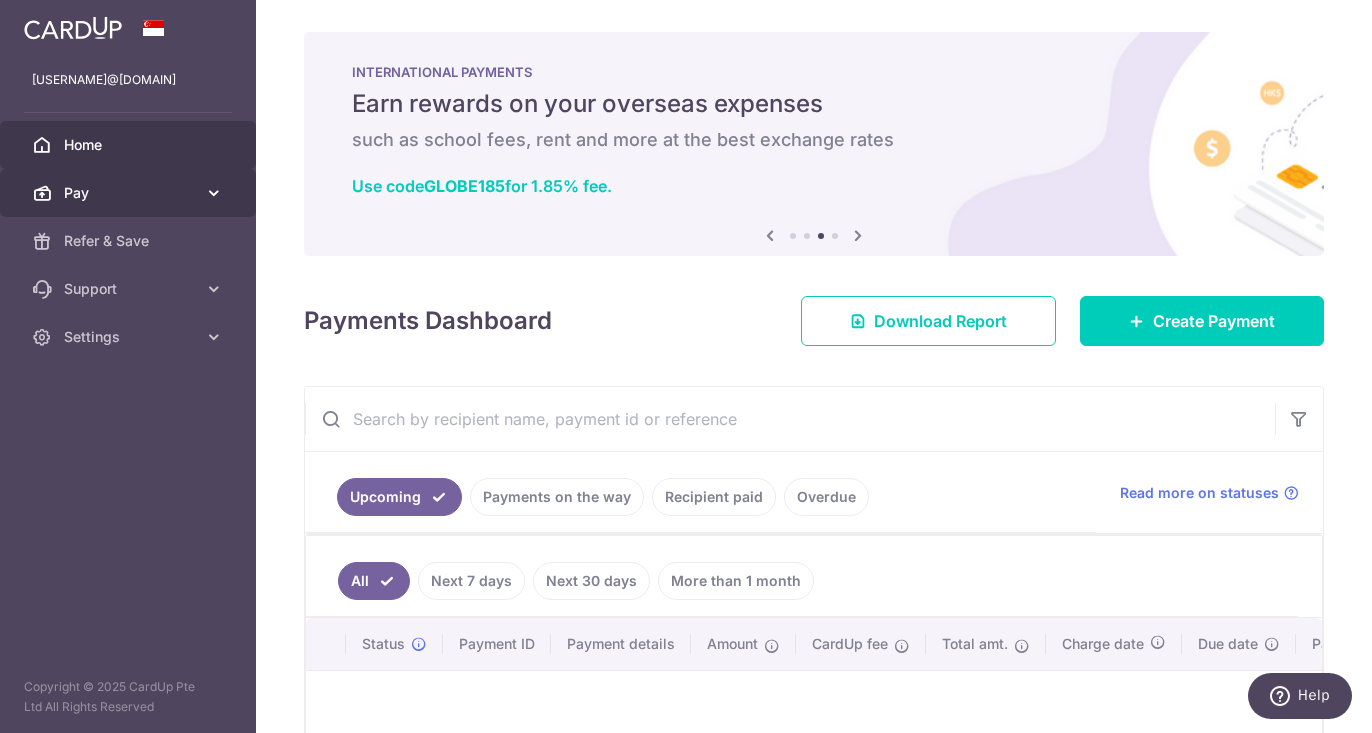 click on "Pay" at bounding box center (130, 193) 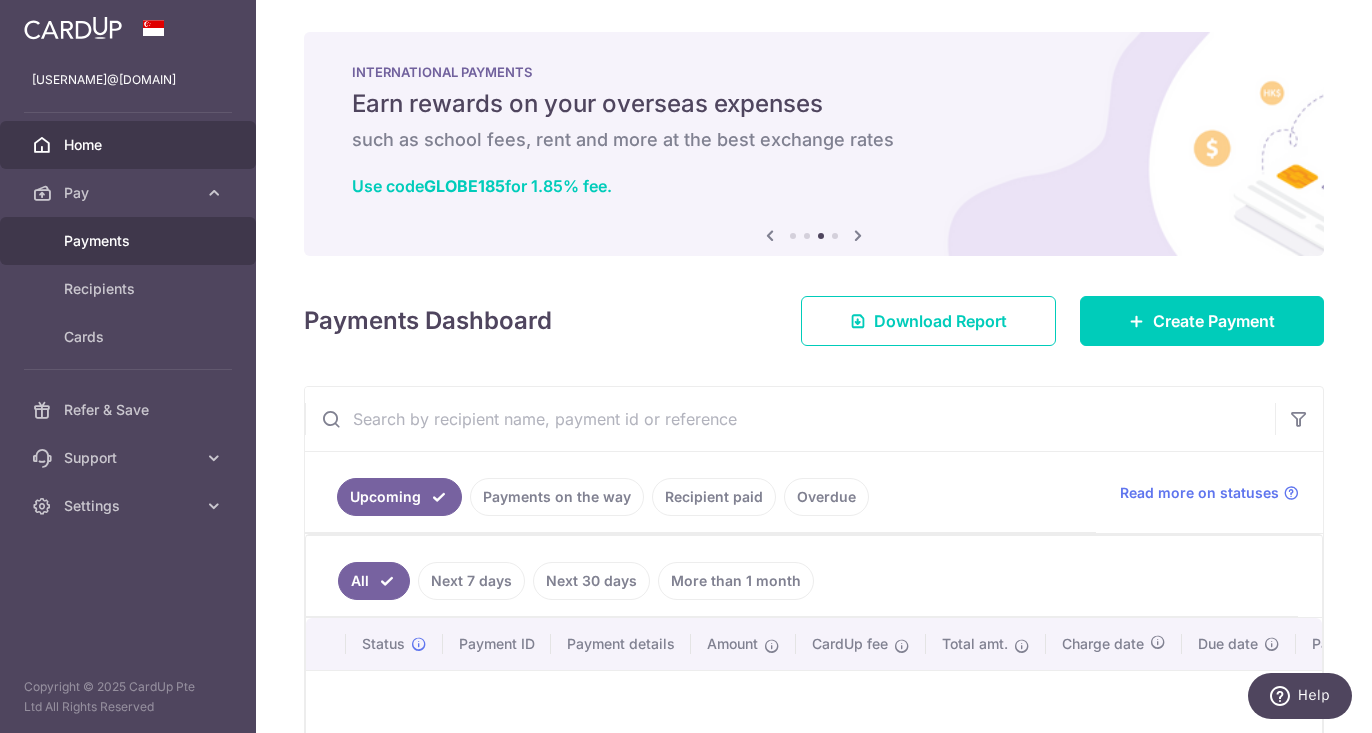 click on "Payments" at bounding box center [130, 241] 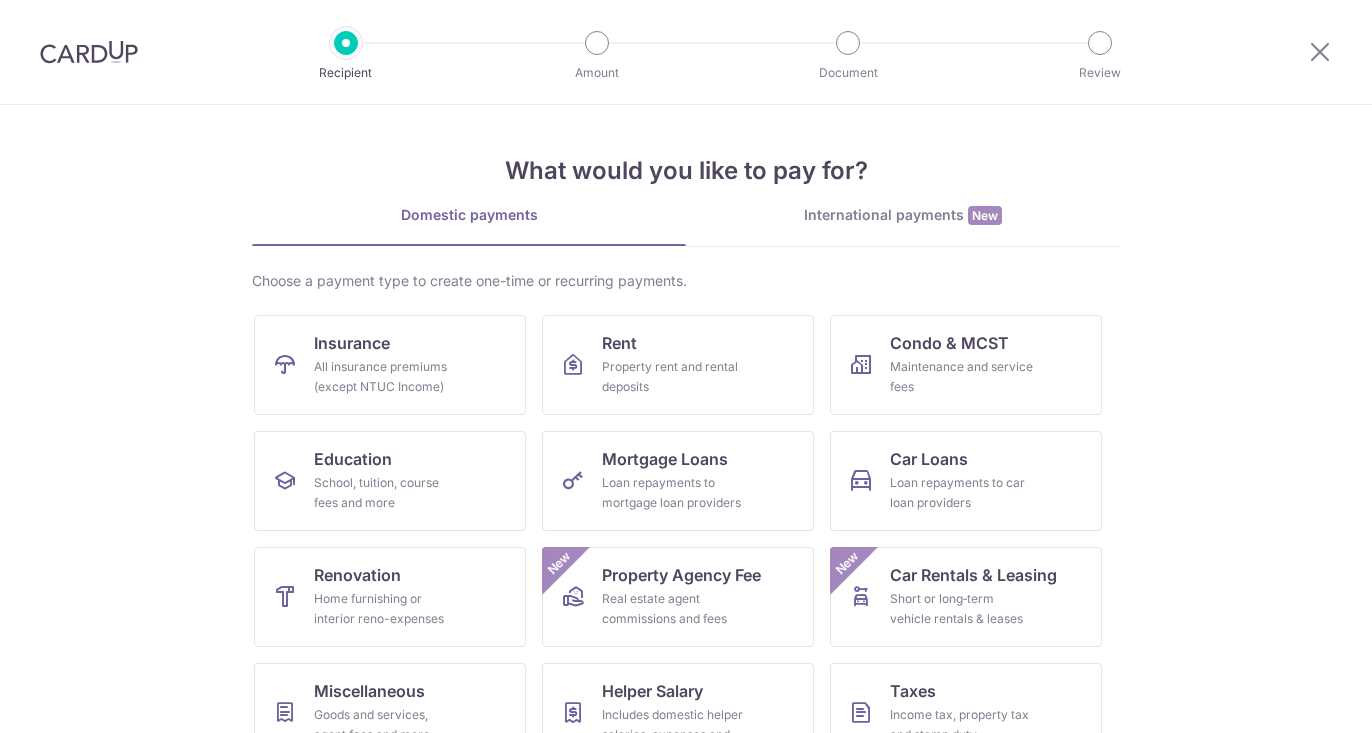 scroll, scrollTop: 0, scrollLeft: 0, axis: both 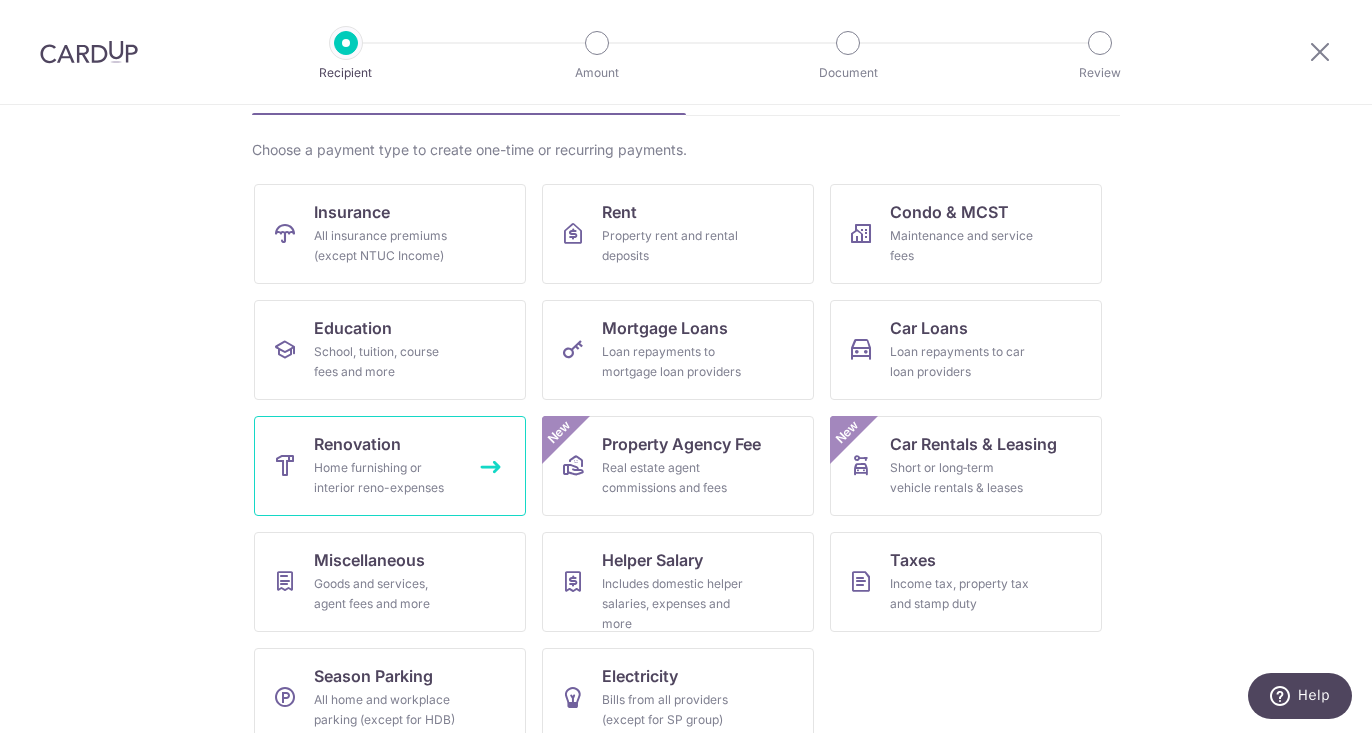 click on "Renovation Home furnishing or interior reno-expenses" at bounding box center [390, 466] 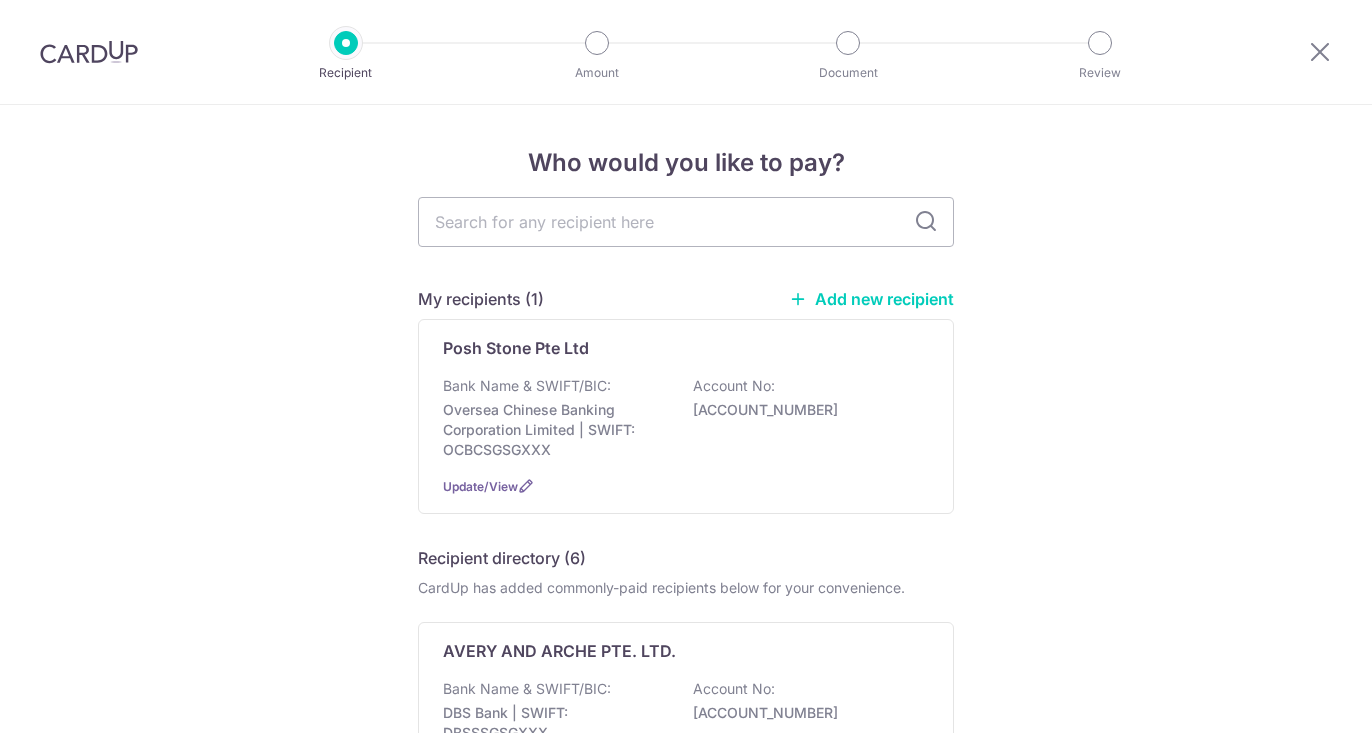scroll, scrollTop: 0, scrollLeft: 0, axis: both 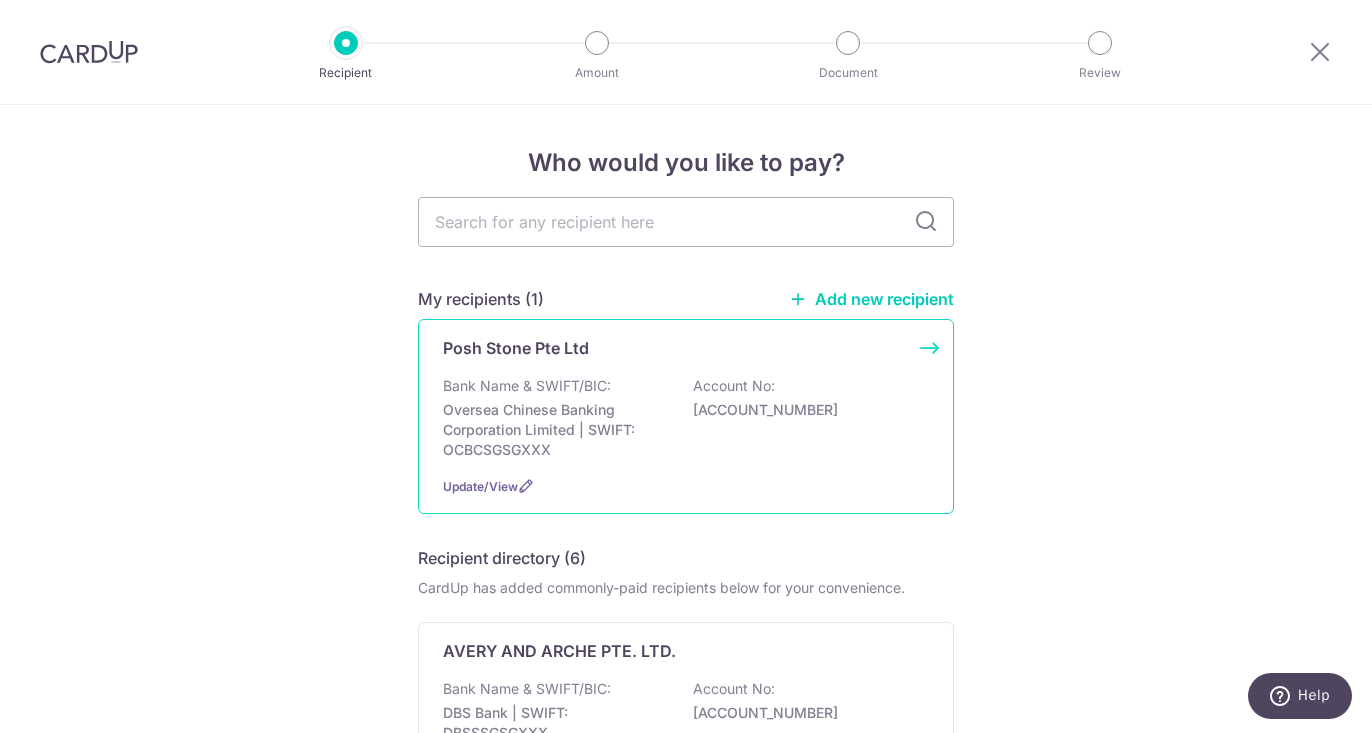 click on "Posh Stone Pte Ltd
Bank Name & SWIFT/BIC:
Oversea Chinese Banking Corporation Limited | SWIFT: OCBCSGSGXXX
Account No:
611852641001
Update/View" at bounding box center (686, 416) 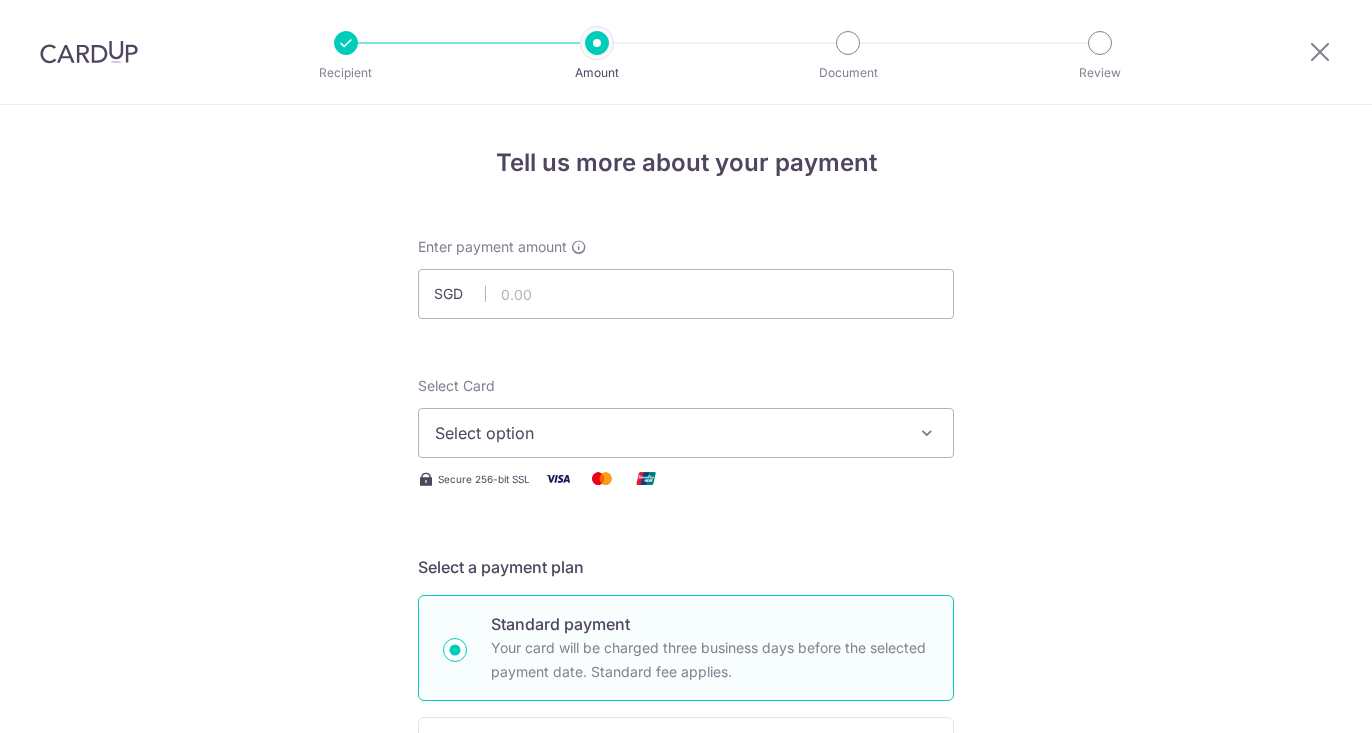 scroll, scrollTop: 0, scrollLeft: 0, axis: both 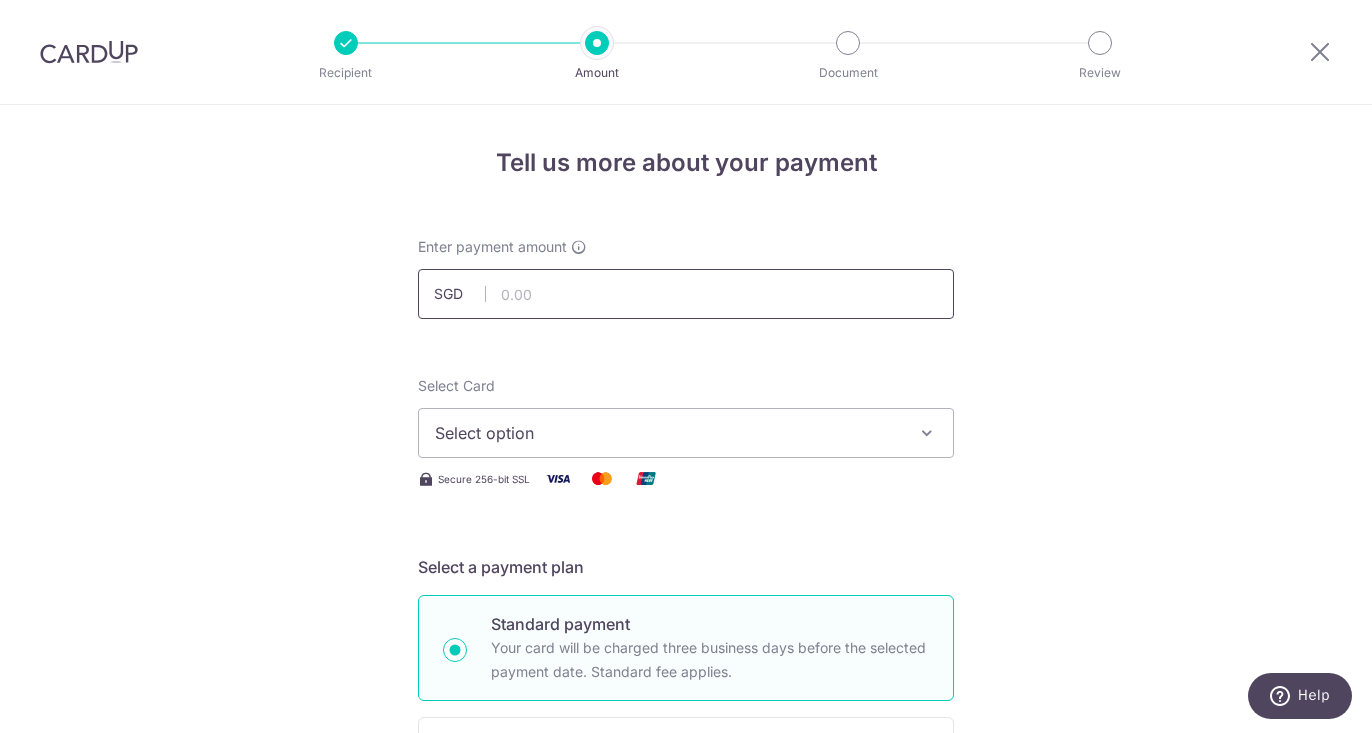 click at bounding box center [686, 294] 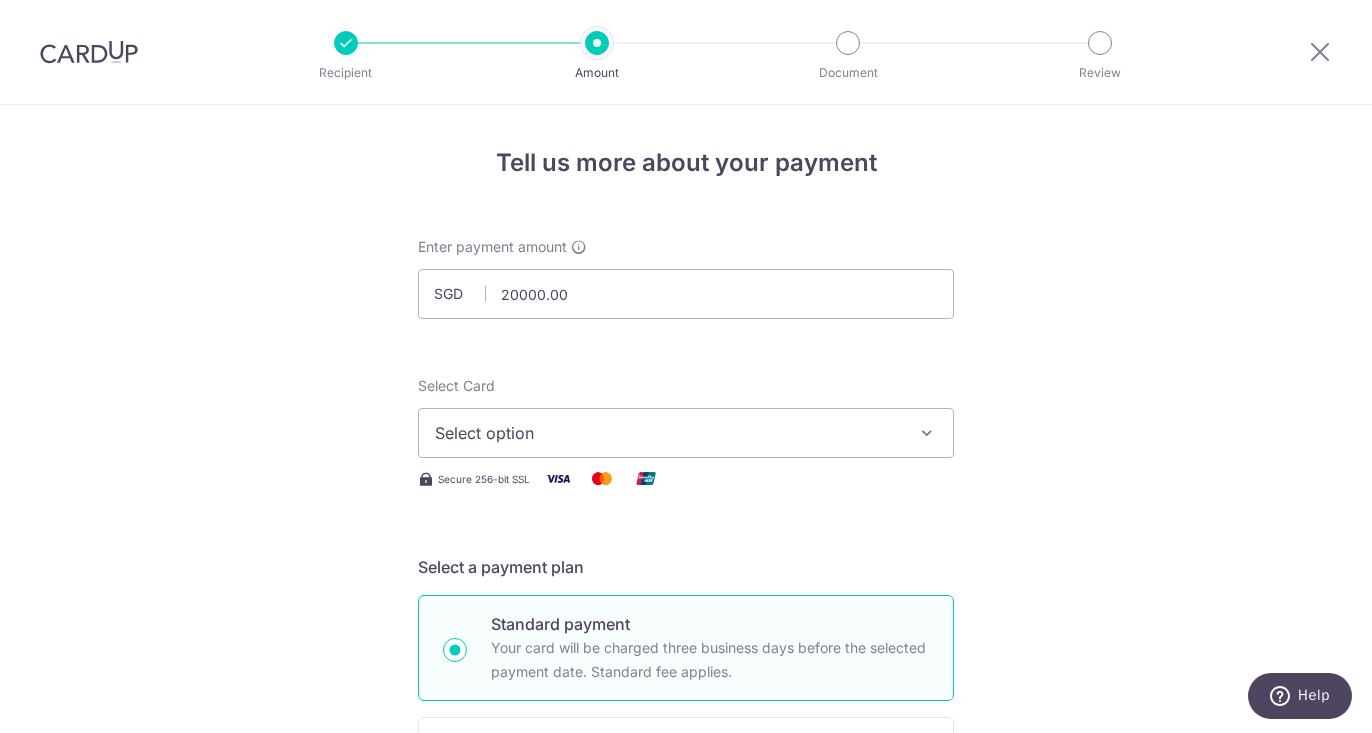 type on "20,000.00" 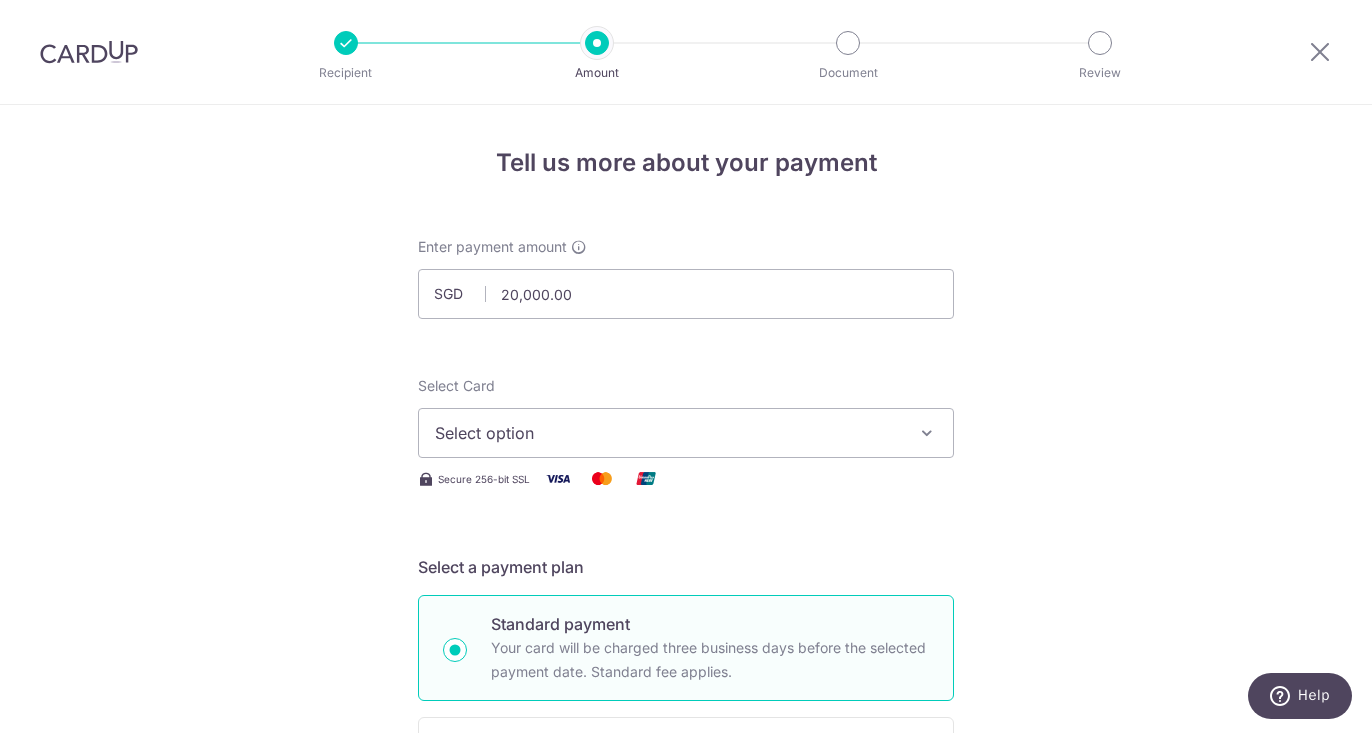 click on "Select option" at bounding box center [668, 433] 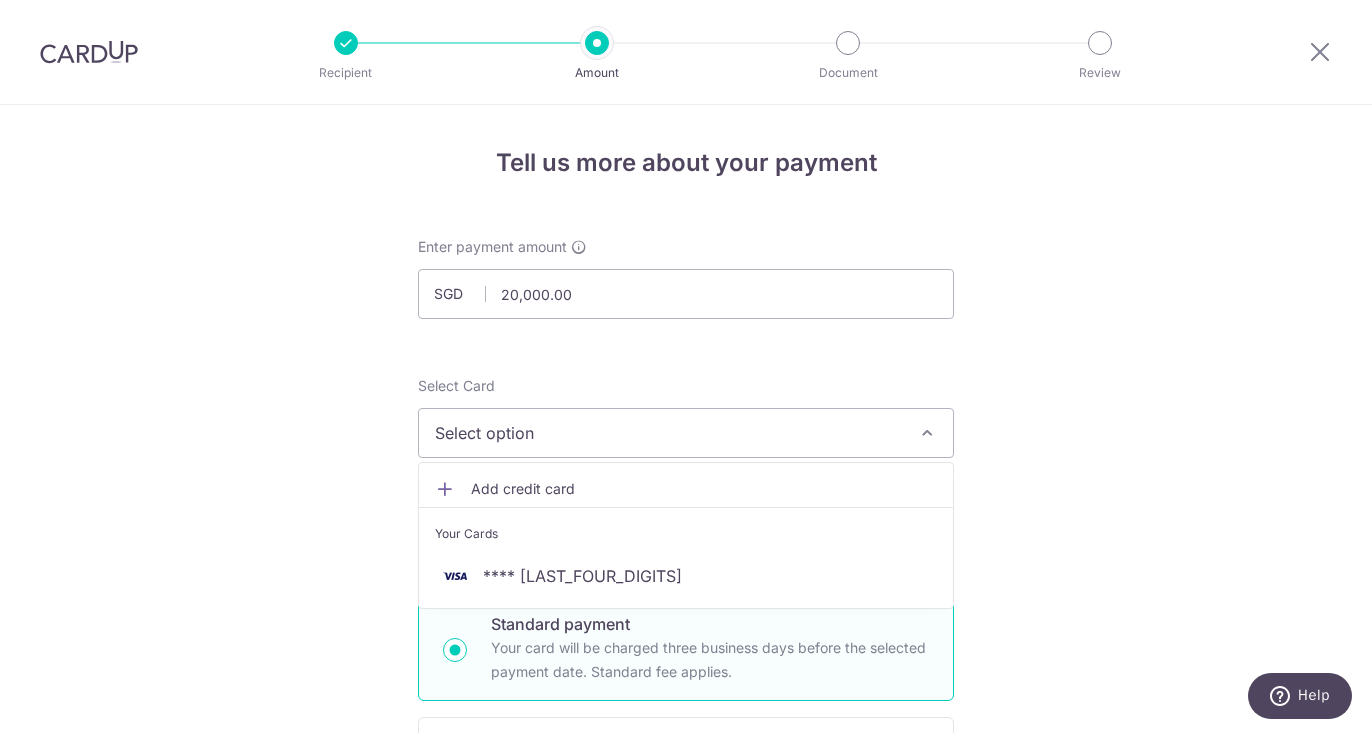 click on "Add credit card" at bounding box center [704, 489] 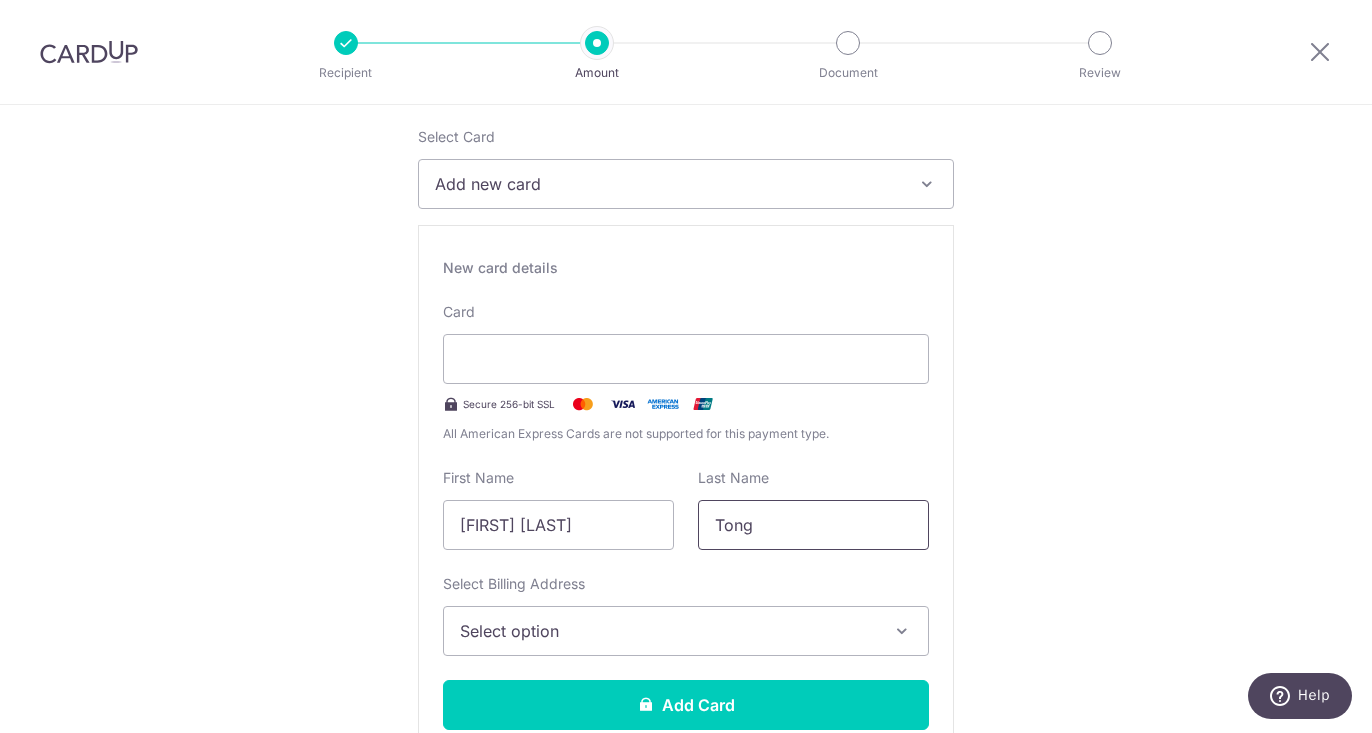 scroll, scrollTop: 250, scrollLeft: 0, axis: vertical 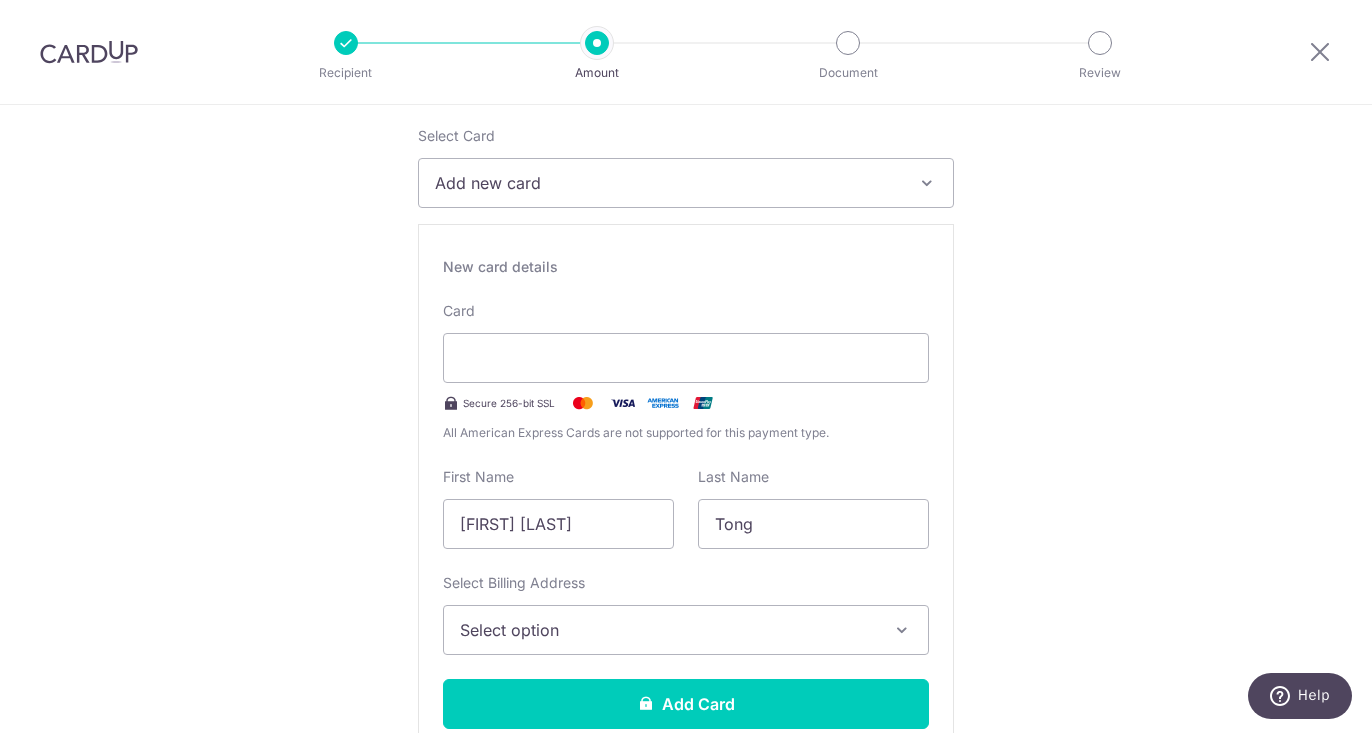 click on "Select option" at bounding box center [668, 630] 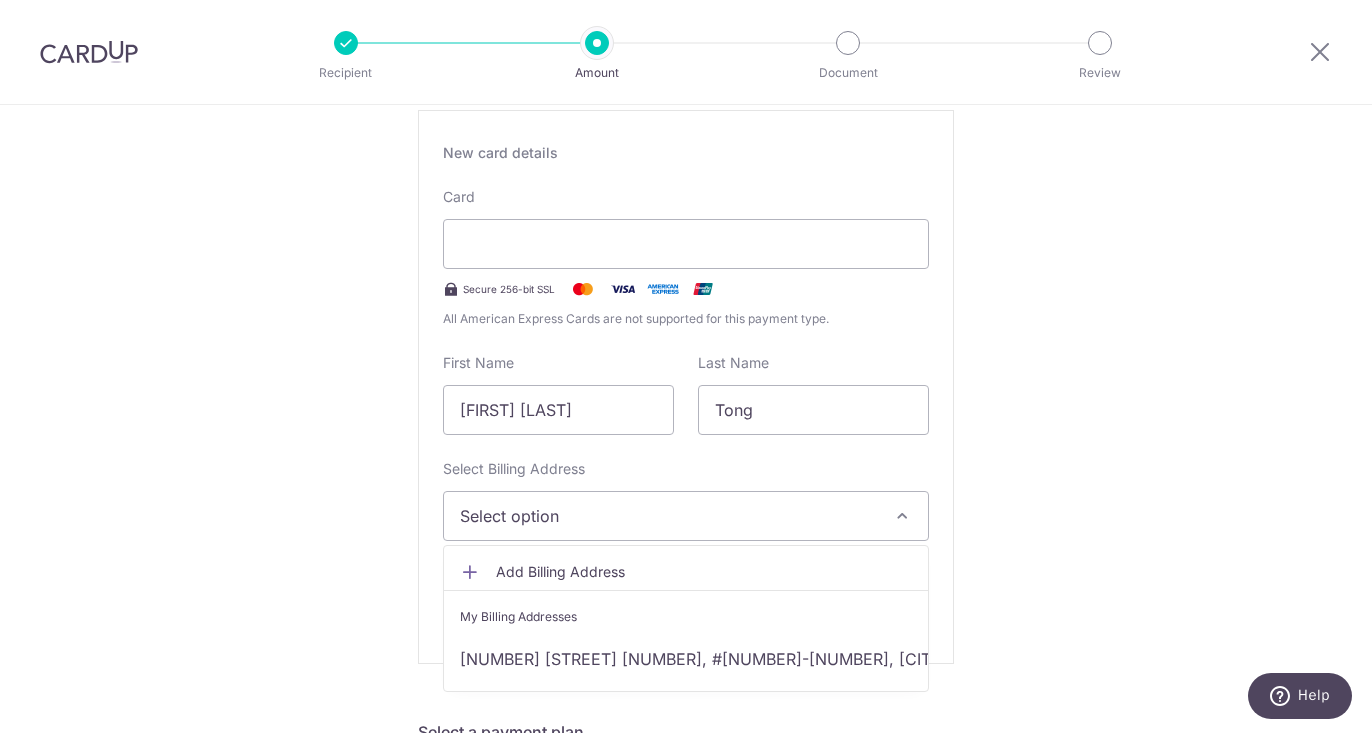 scroll, scrollTop: 390, scrollLeft: 0, axis: vertical 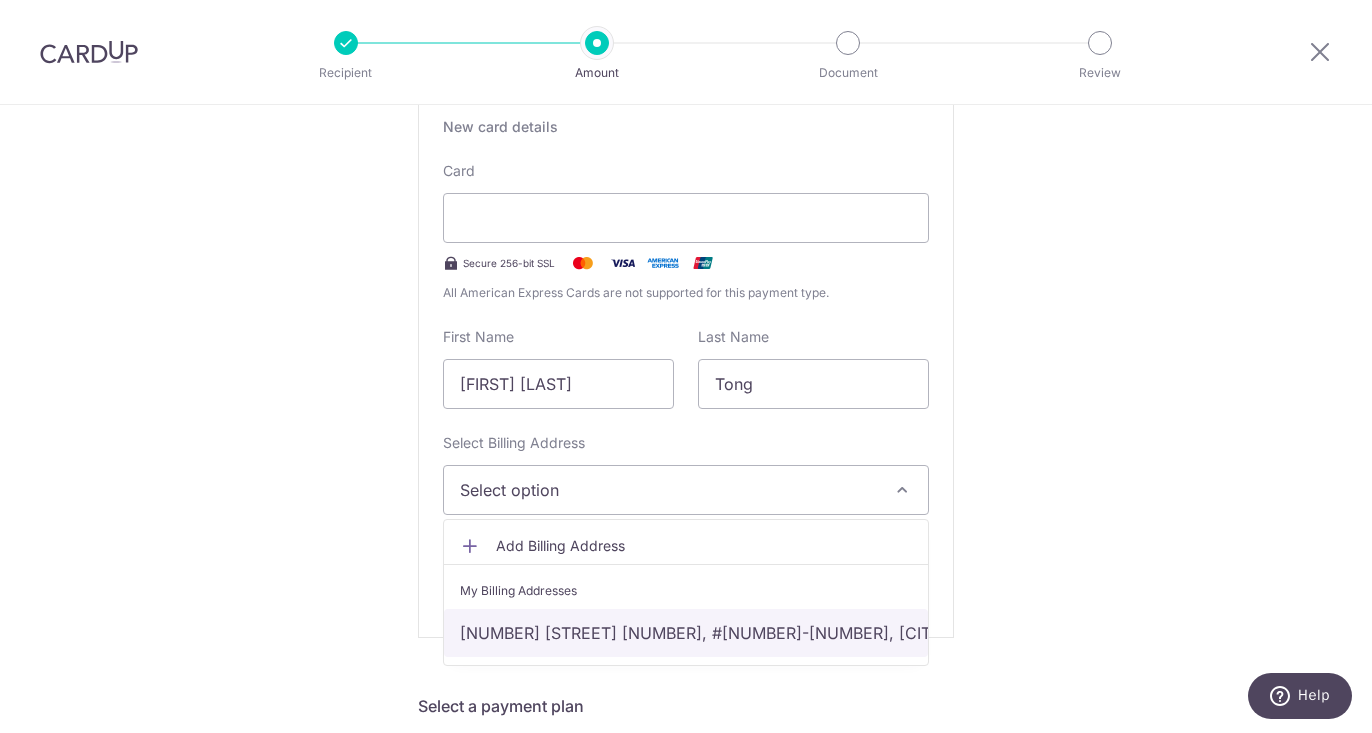 click on "Blk 894B Woodlands Drive 50, #07-55, Singapore 751894, Singapore, Singapore-751894" at bounding box center [686, 633] 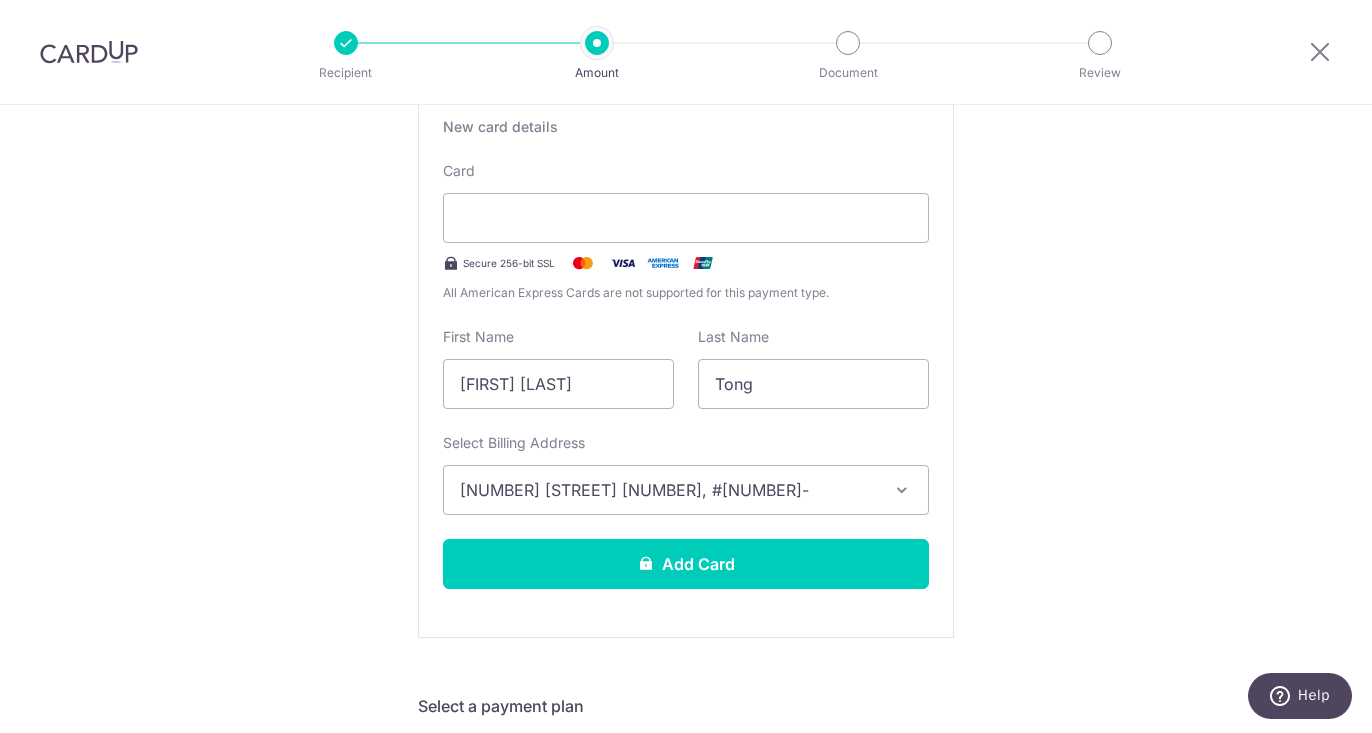 click on "Blk 894B Woodlands Drive 50, #07-55, Singapore 751894, Singapore, Singapore-751894" at bounding box center [668, 490] 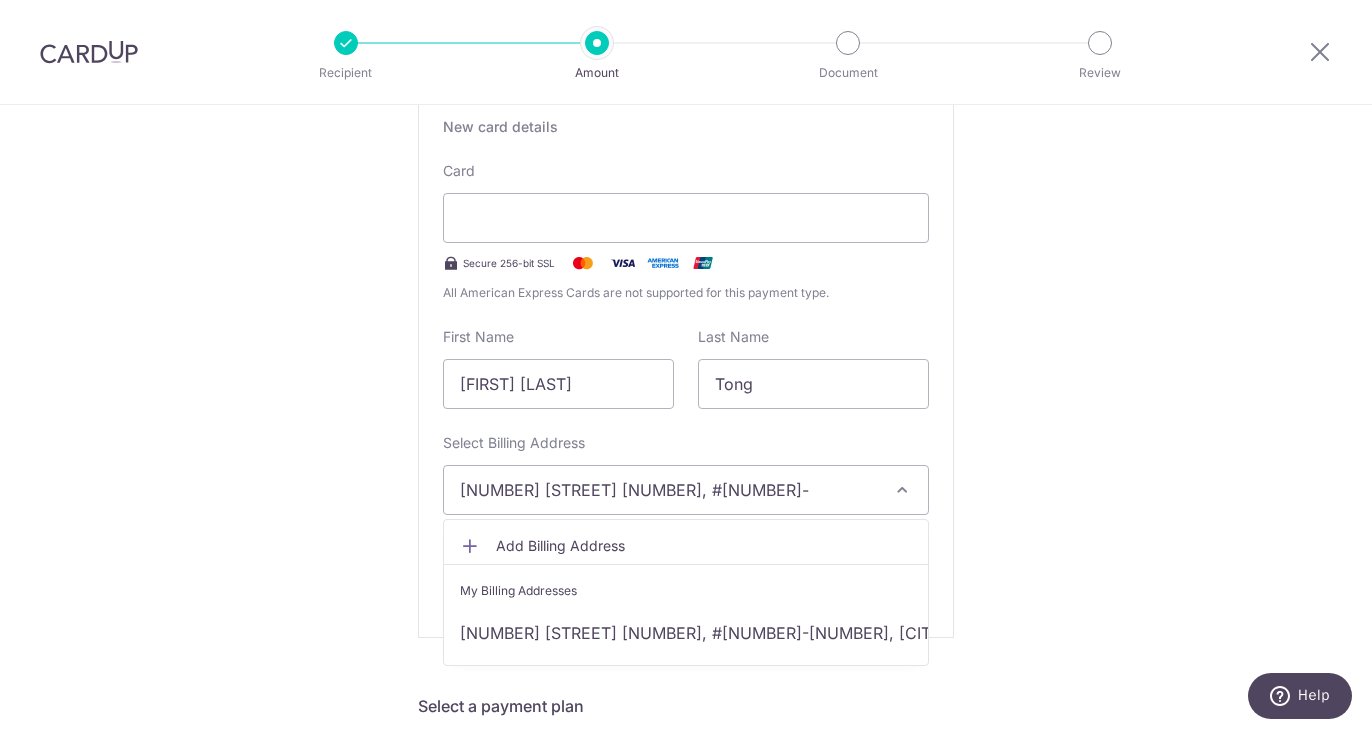 click on "Add Billing Address" at bounding box center (704, 546) 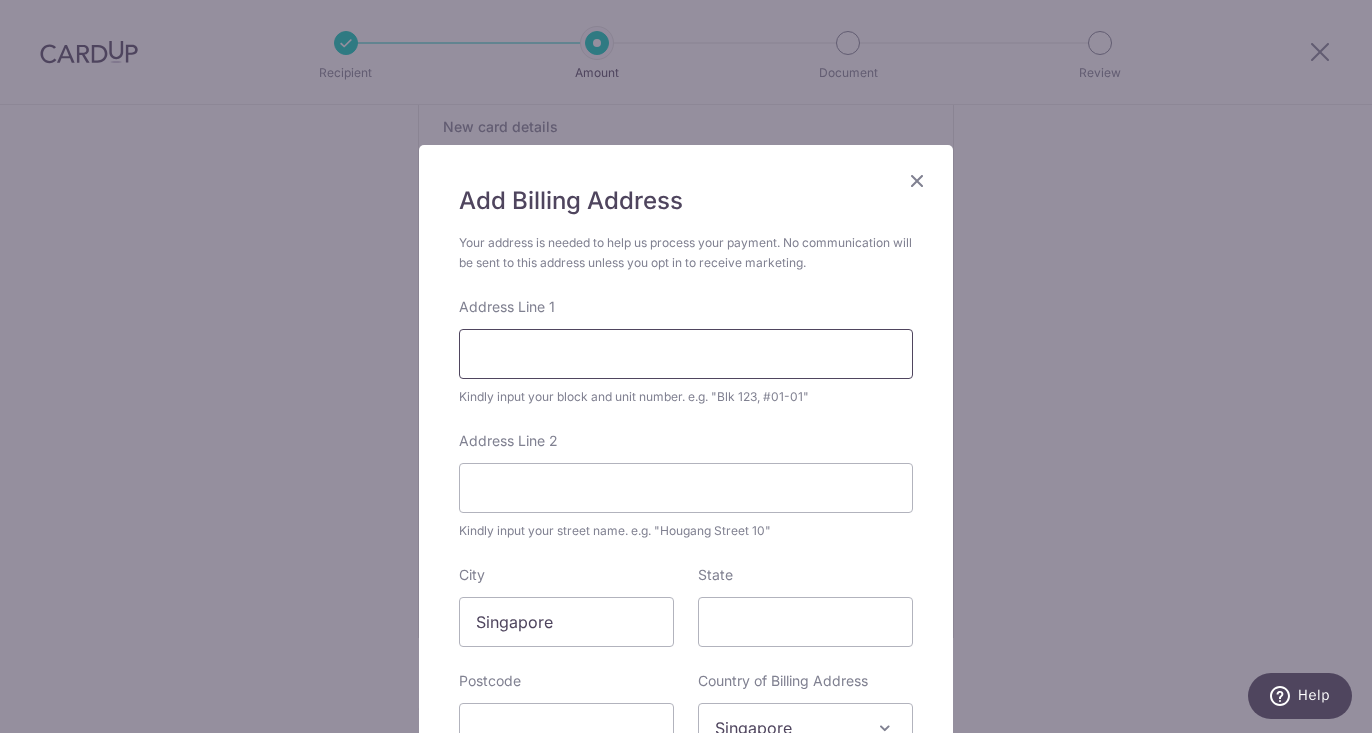 click on "Address Line 1" at bounding box center (686, 354) 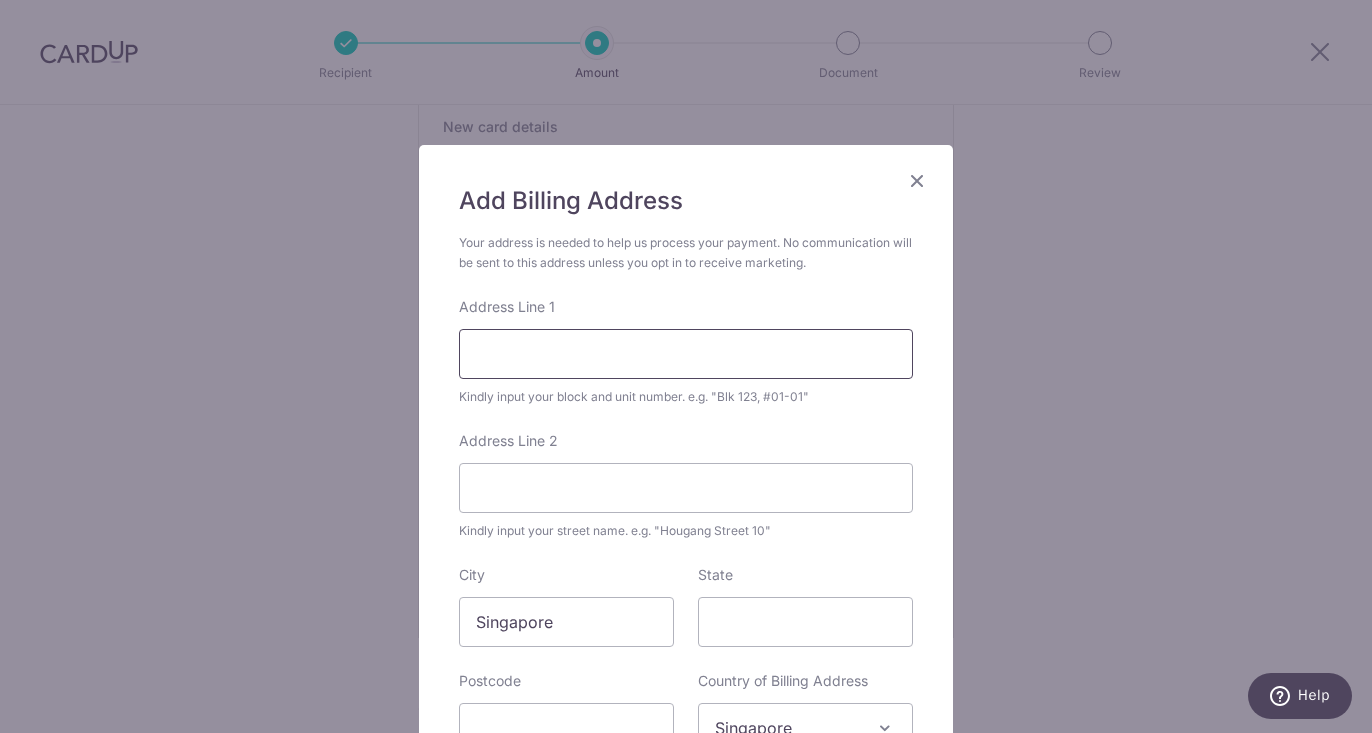type on "109 Woodlands View #06-19 Northwave" 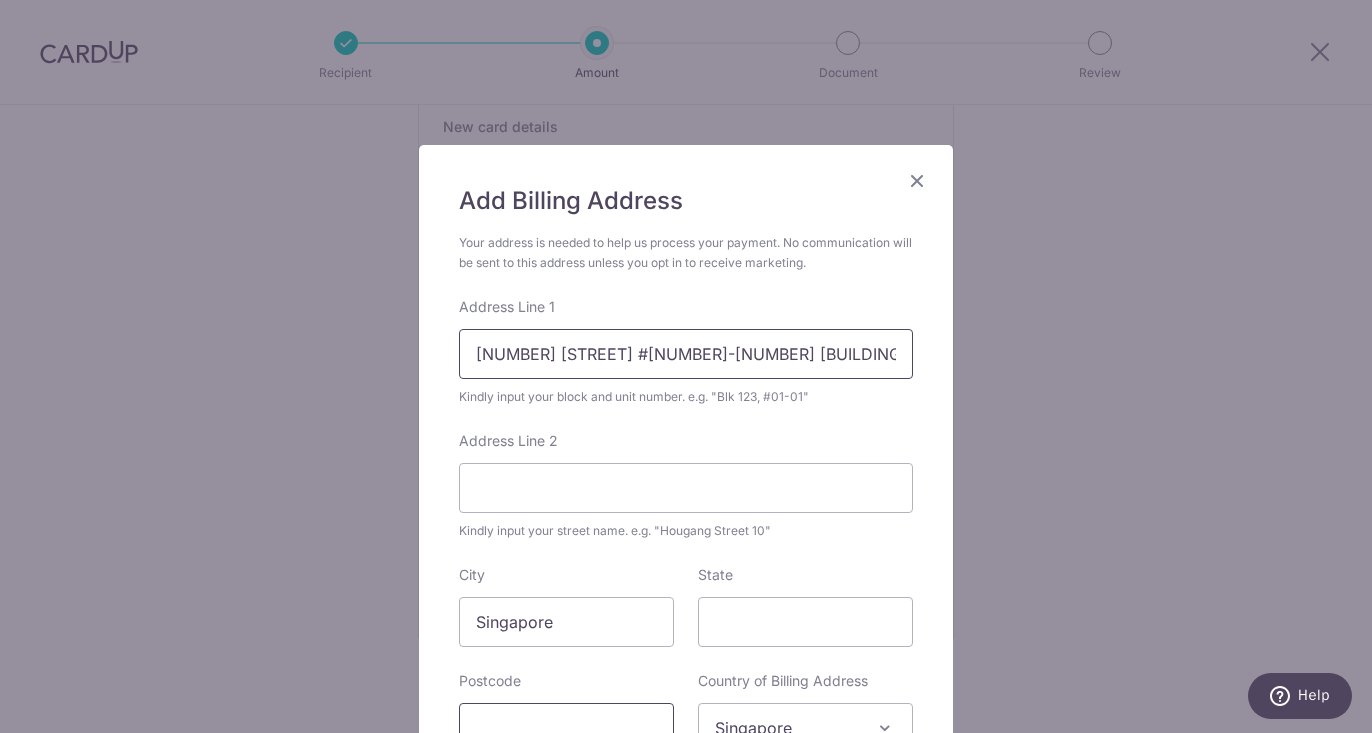 type on "737712" 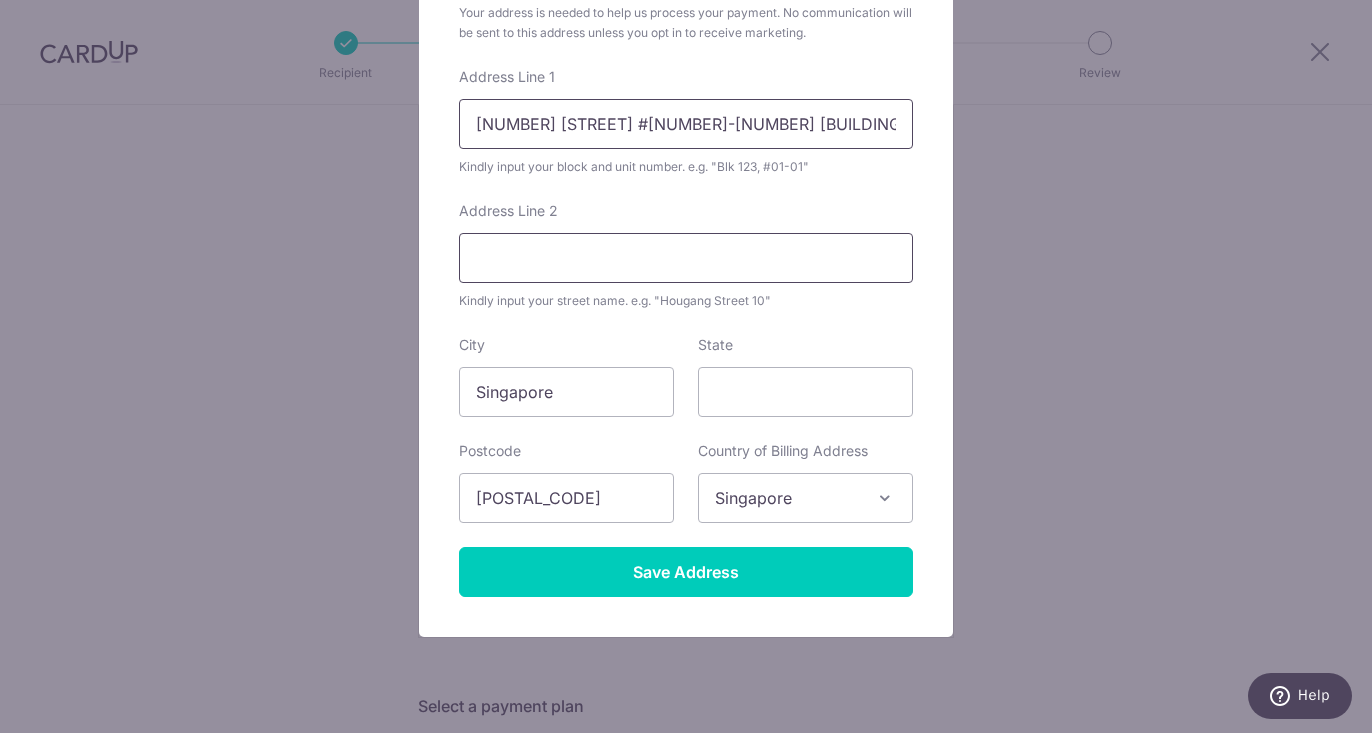 scroll, scrollTop: 245, scrollLeft: 0, axis: vertical 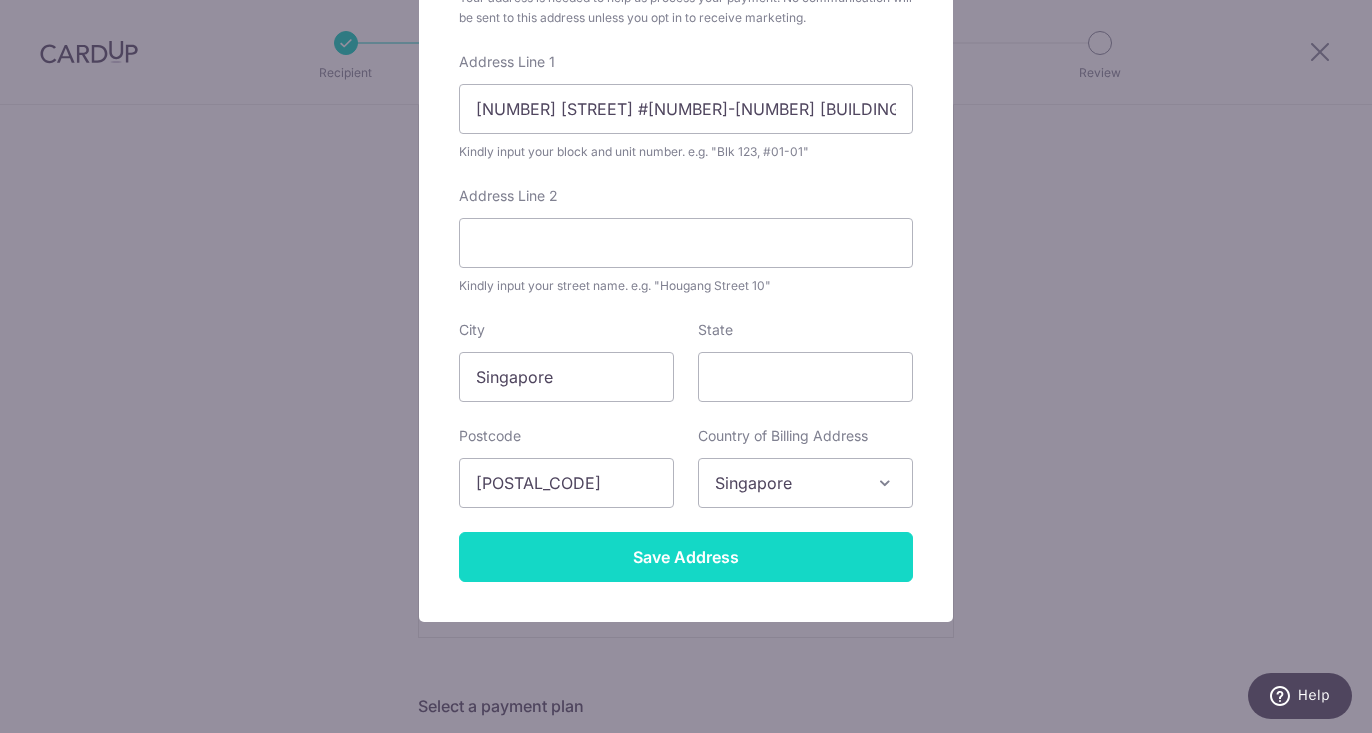 click on "Save Address" at bounding box center (686, 557) 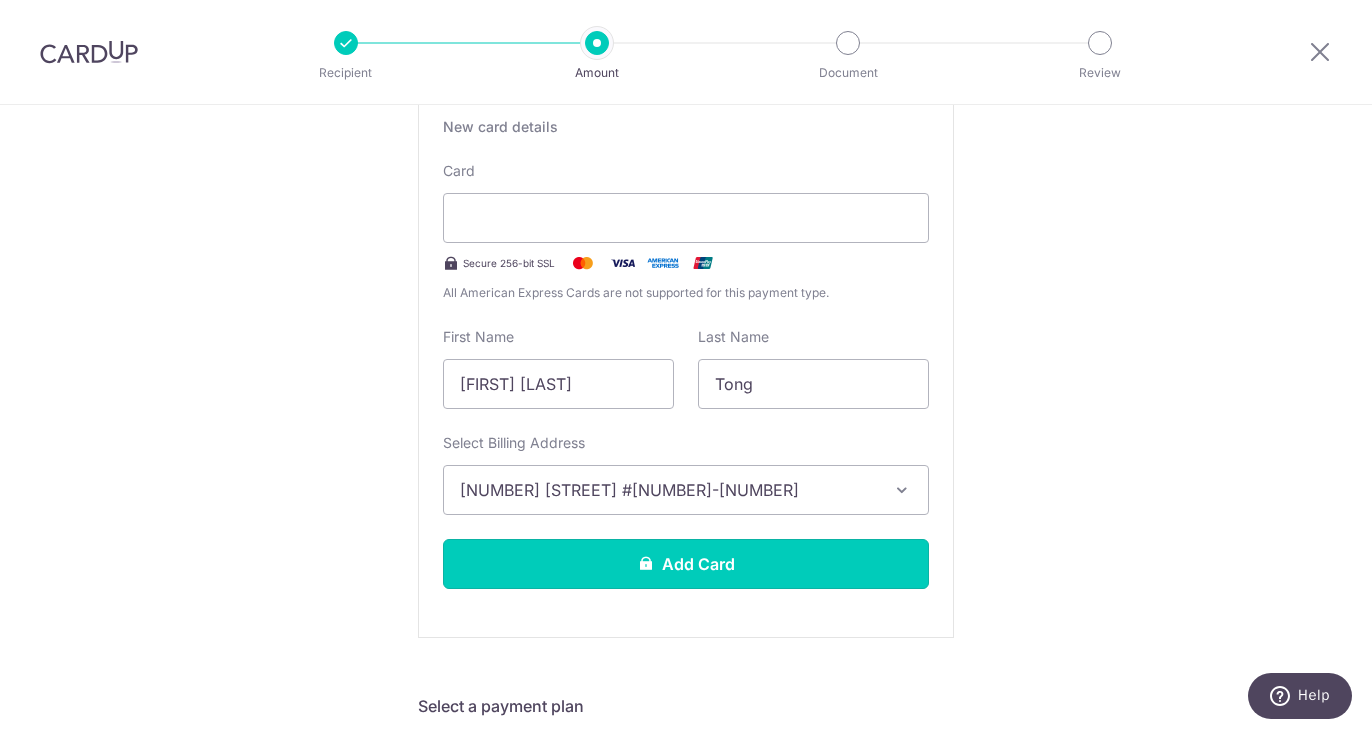 click on "Add Card" at bounding box center [686, 564] 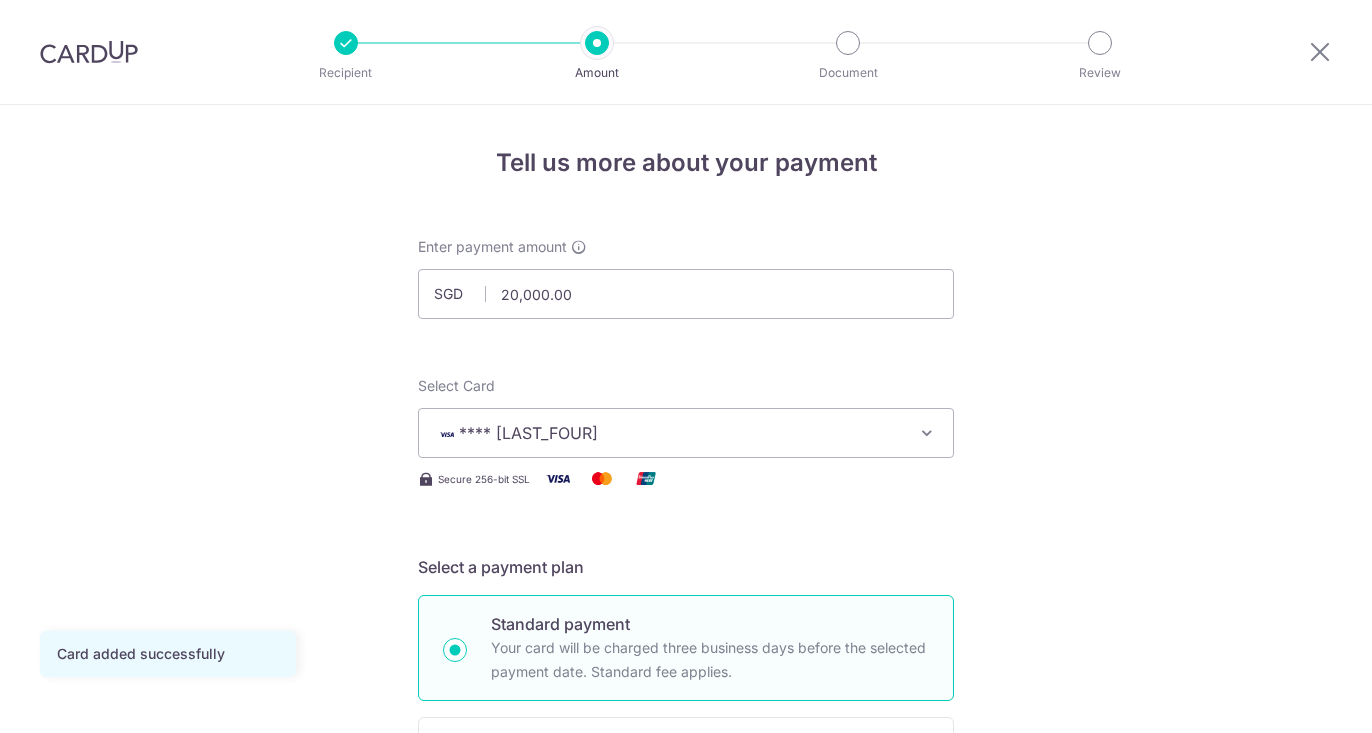 scroll, scrollTop: 0, scrollLeft: 0, axis: both 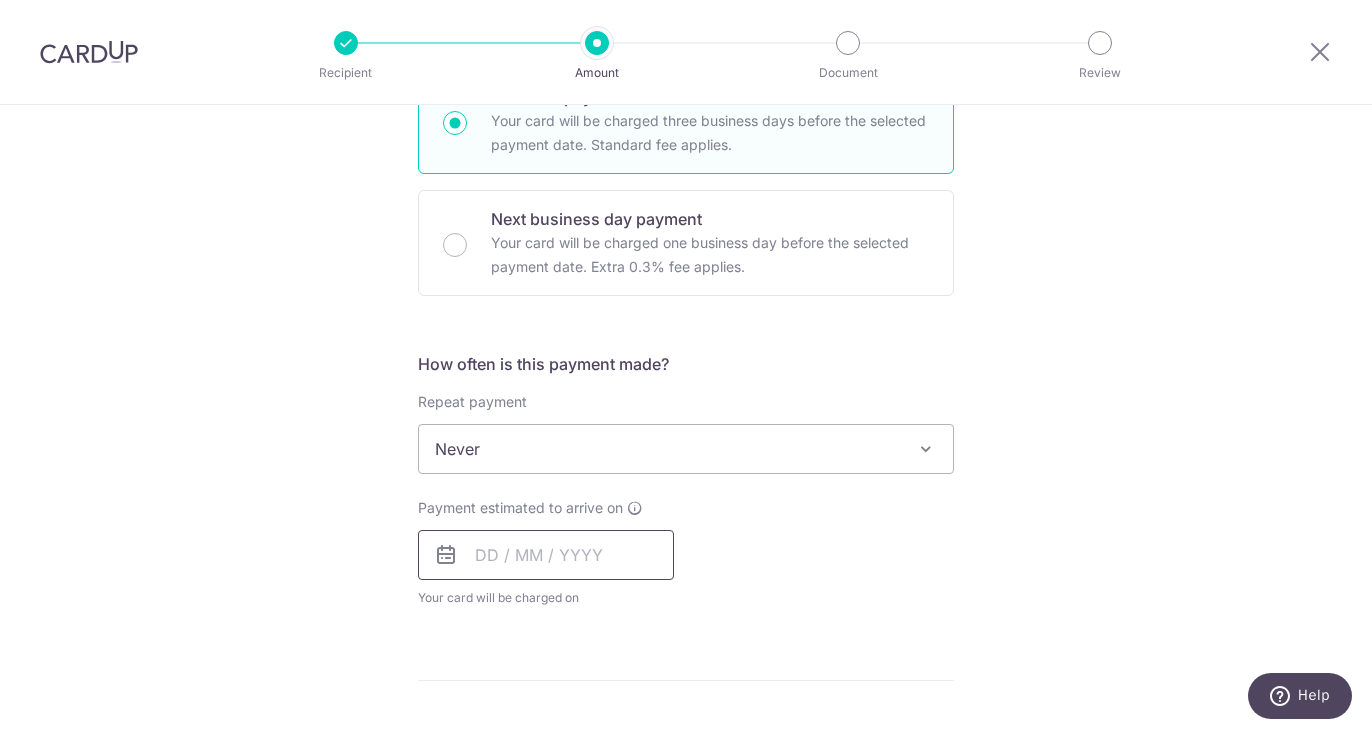 click at bounding box center (546, 555) 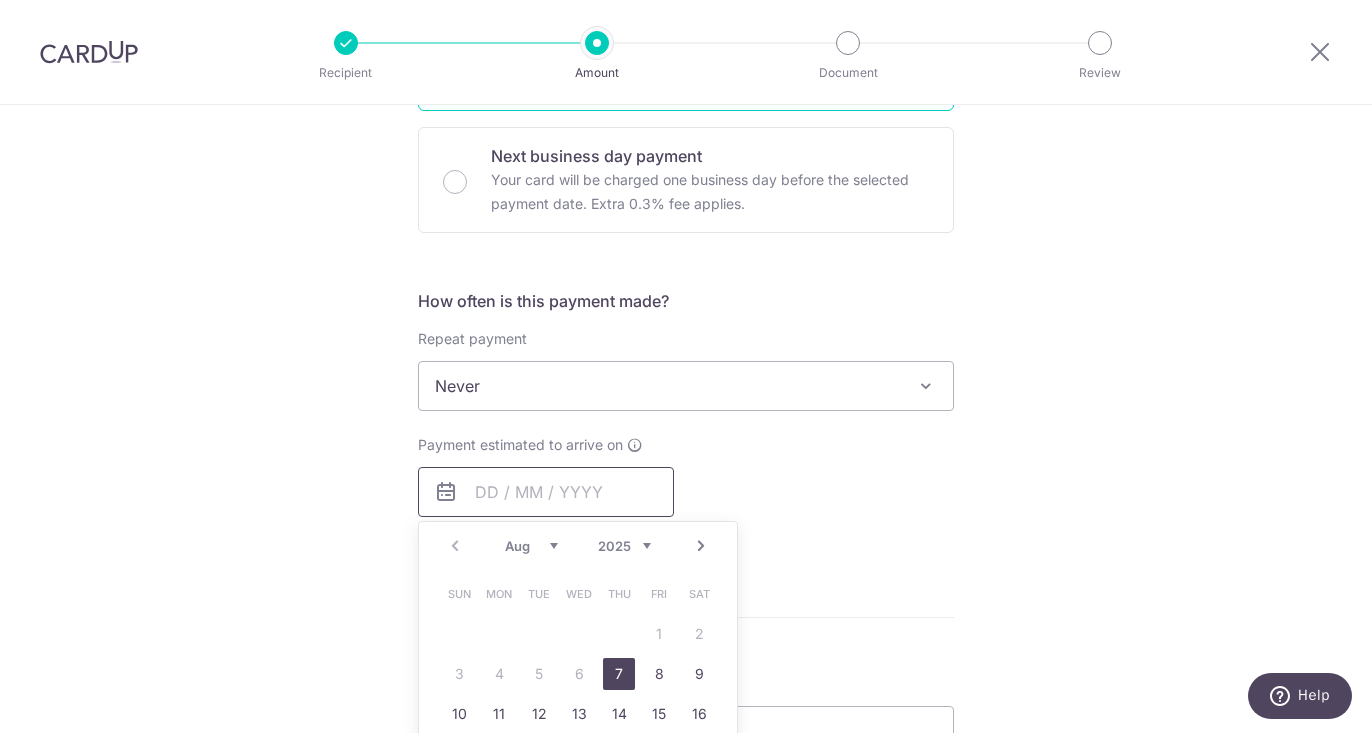 scroll, scrollTop: 649, scrollLeft: 0, axis: vertical 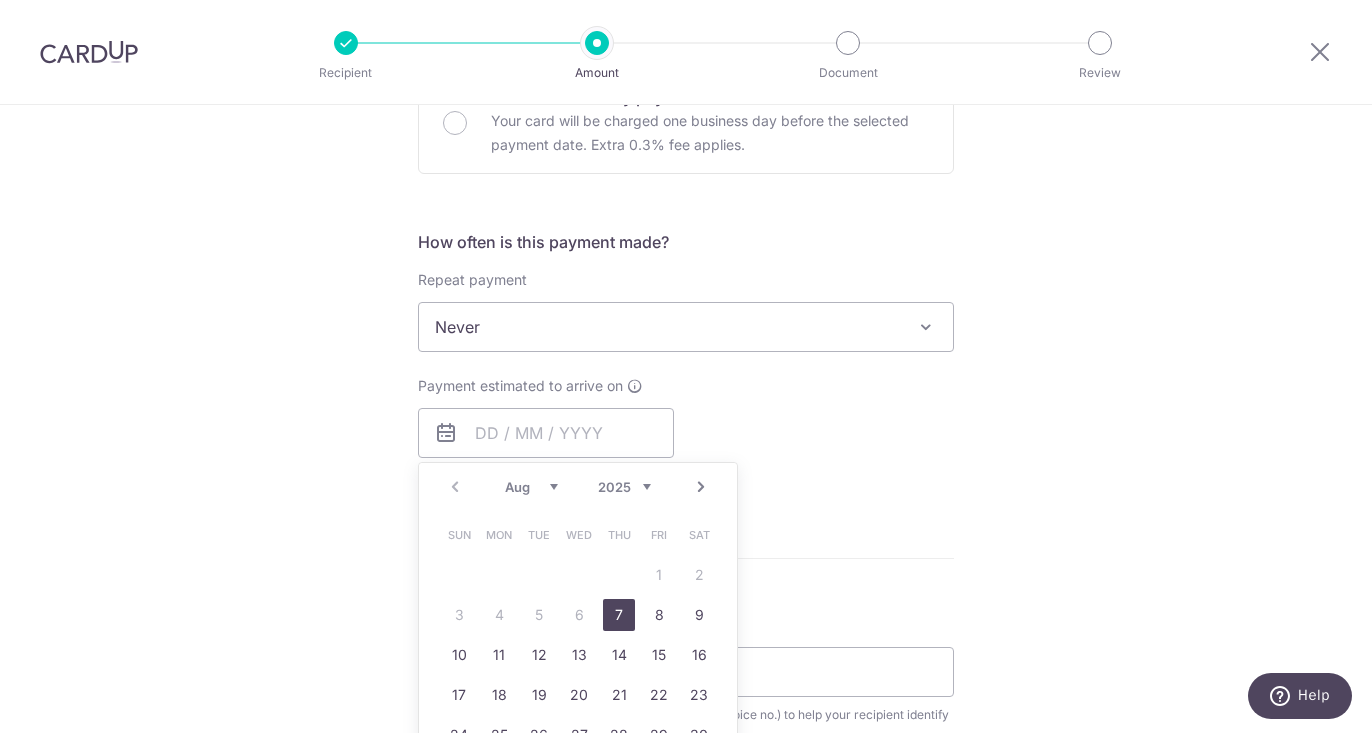 click on "7" at bounding box center [619, 615] 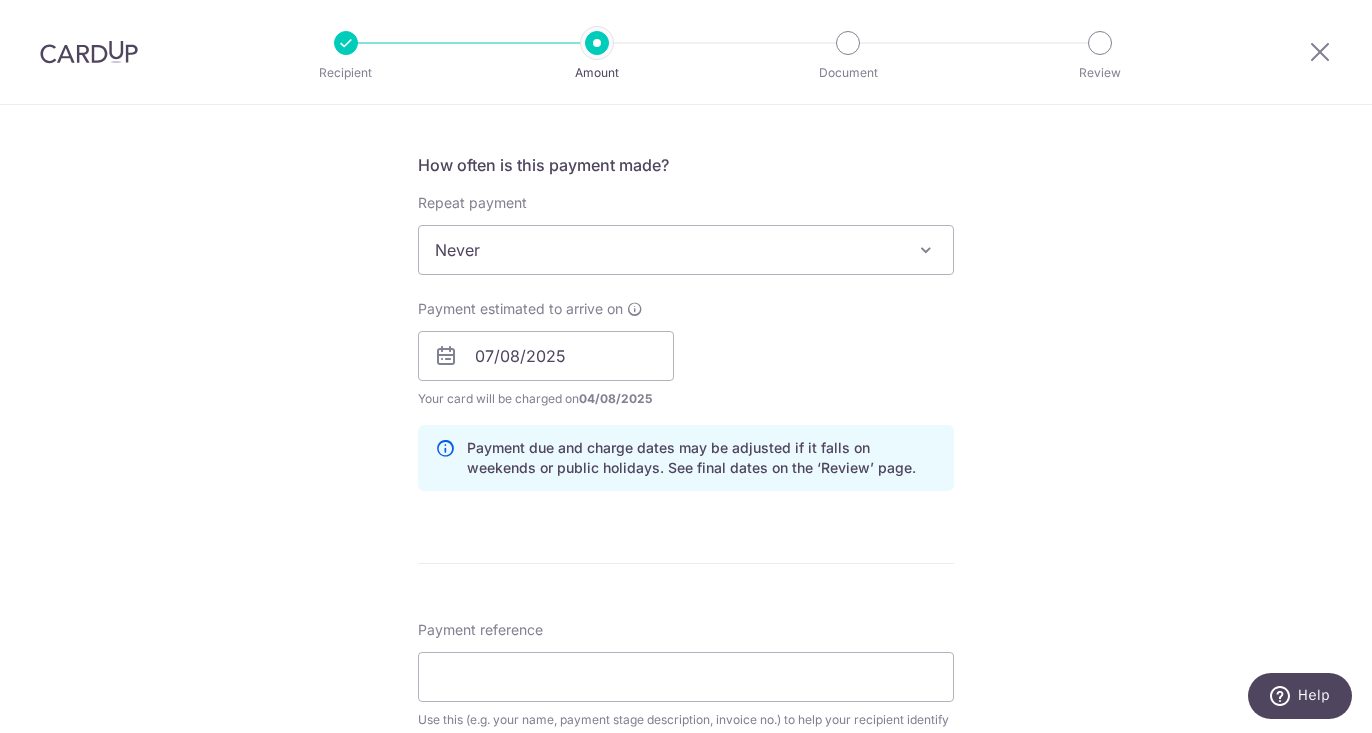 scroll, scrollTop: 728, scrollLeft: 0, axis: vertical 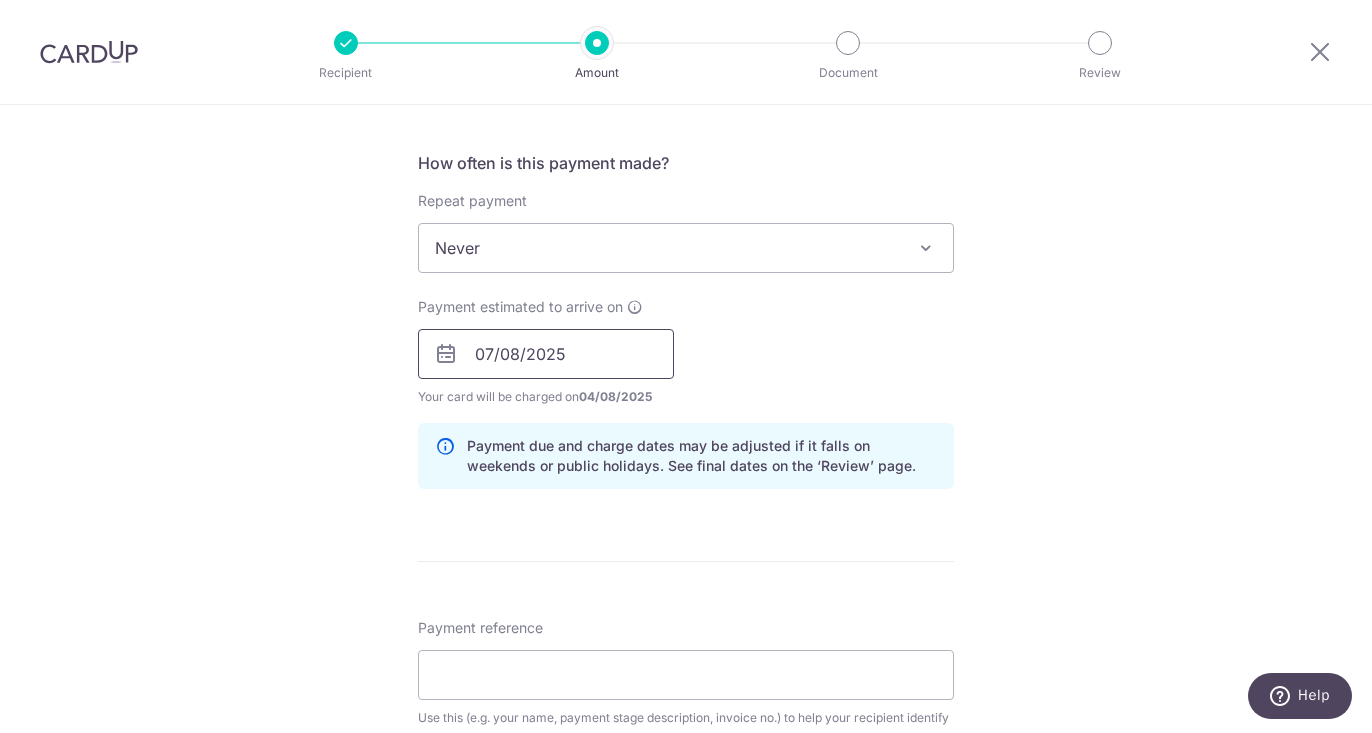 click on "07/08/2025" at bounding box center (546, 354) 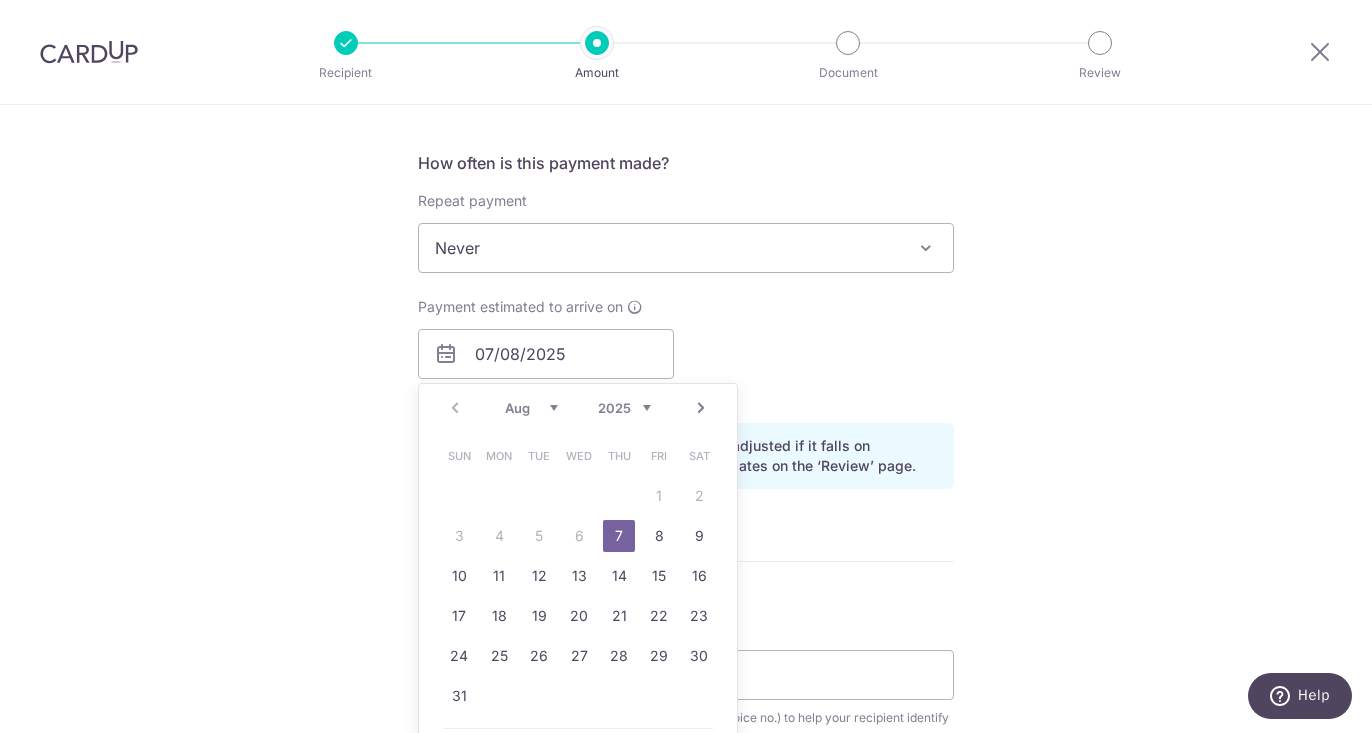 click on "7" at bounding box center (619, 536) 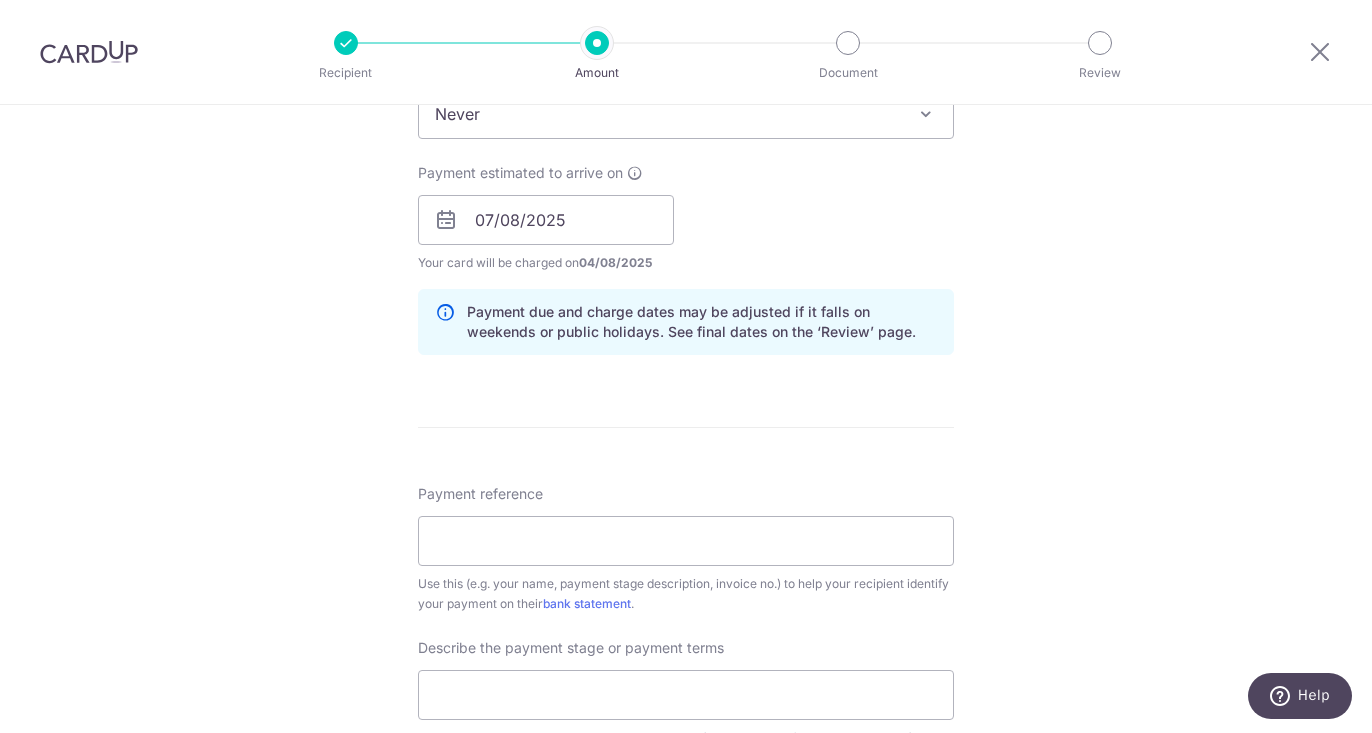 scroll, scrollTop: 869, scrollLeft: 0, axis: vertical 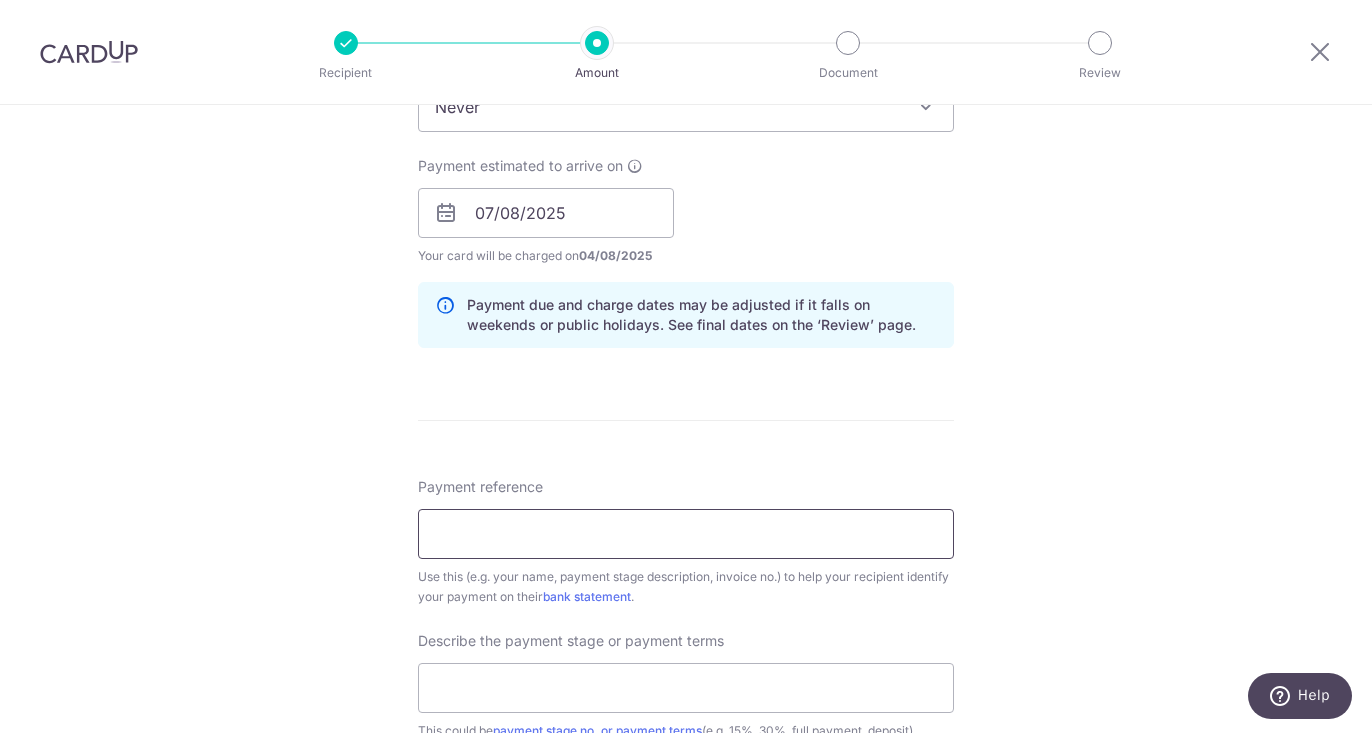 click on "Payment reference" at bounding box center [686, 534] 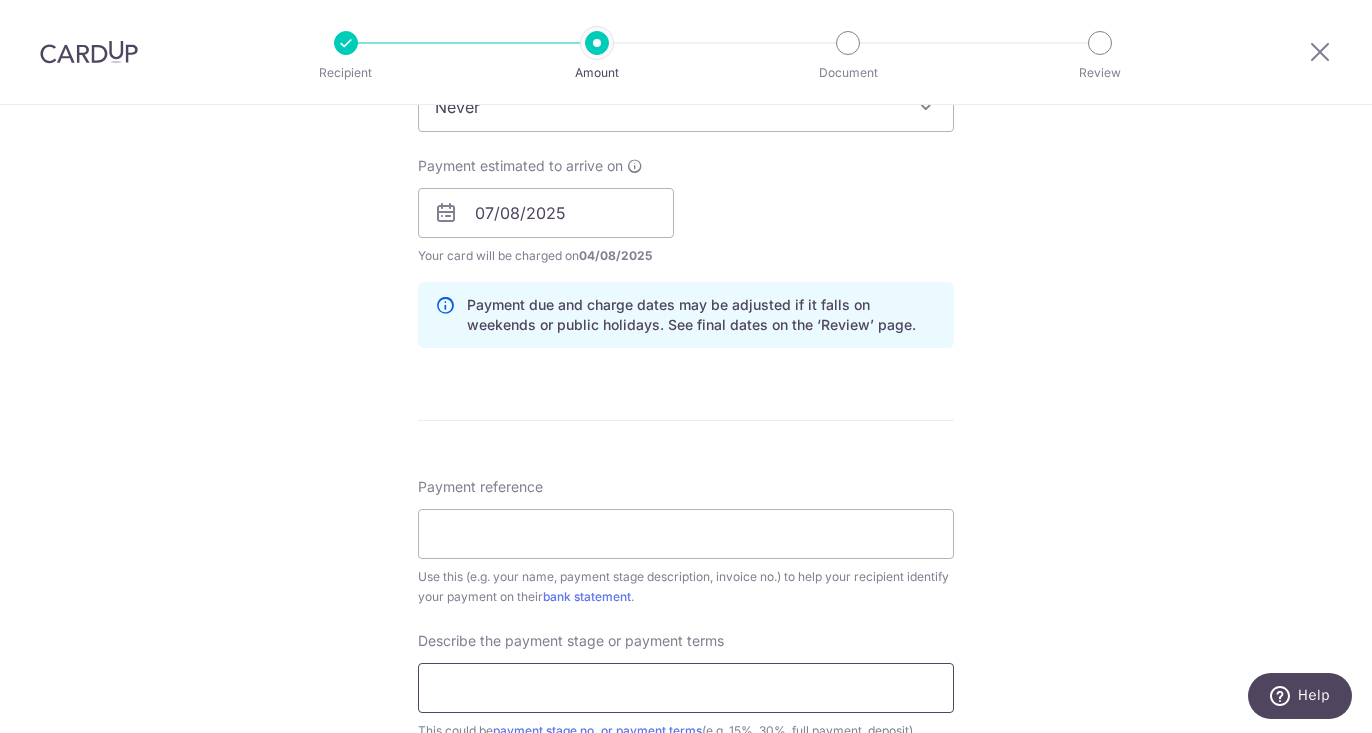 click at bounding box center (686, 688) 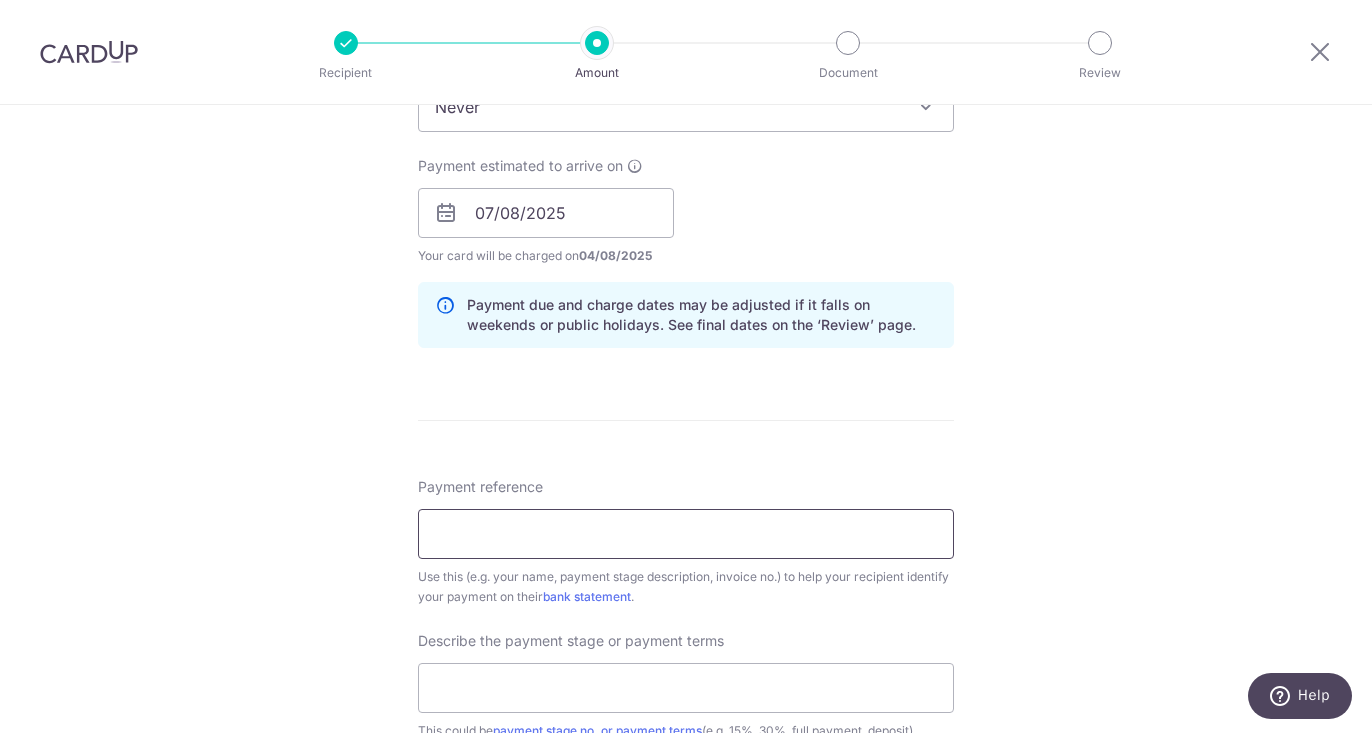 click on "Payment reference" at bounding box center [686, 534] 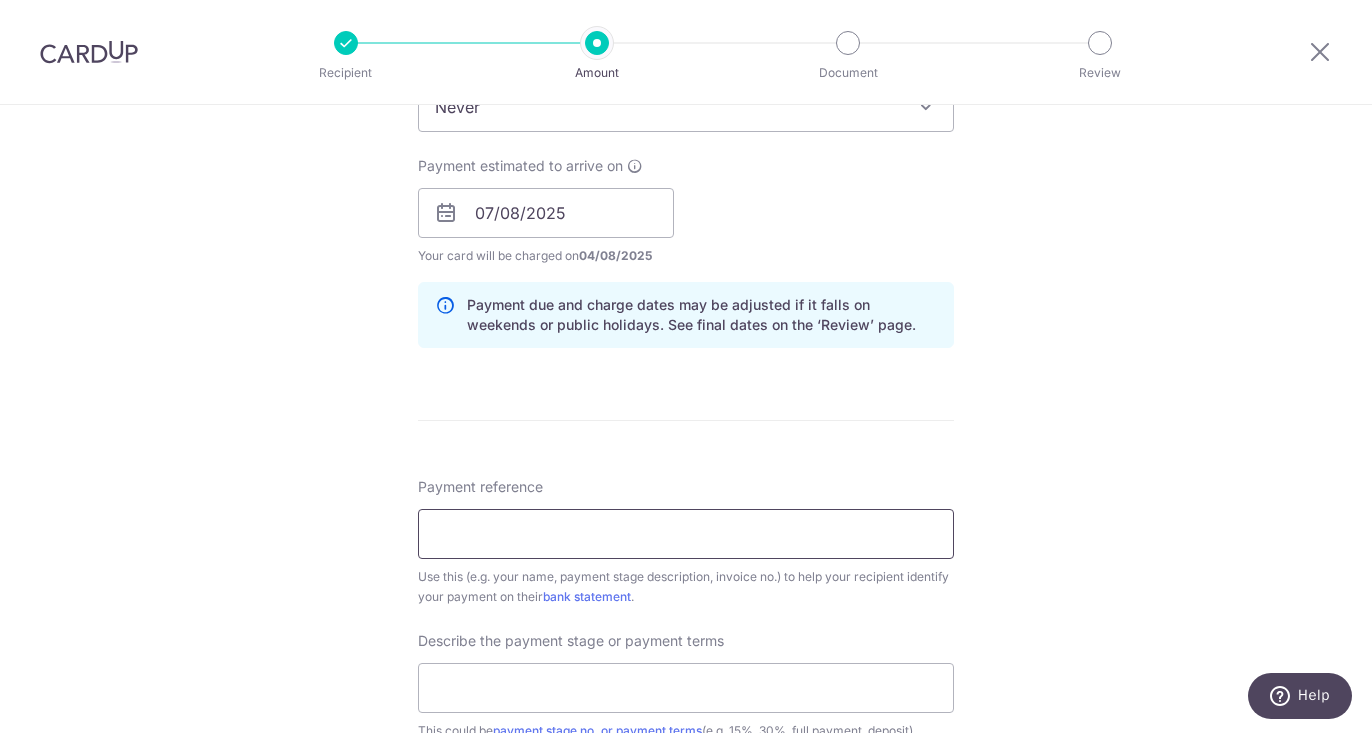 type on "PSQT-0044-25" 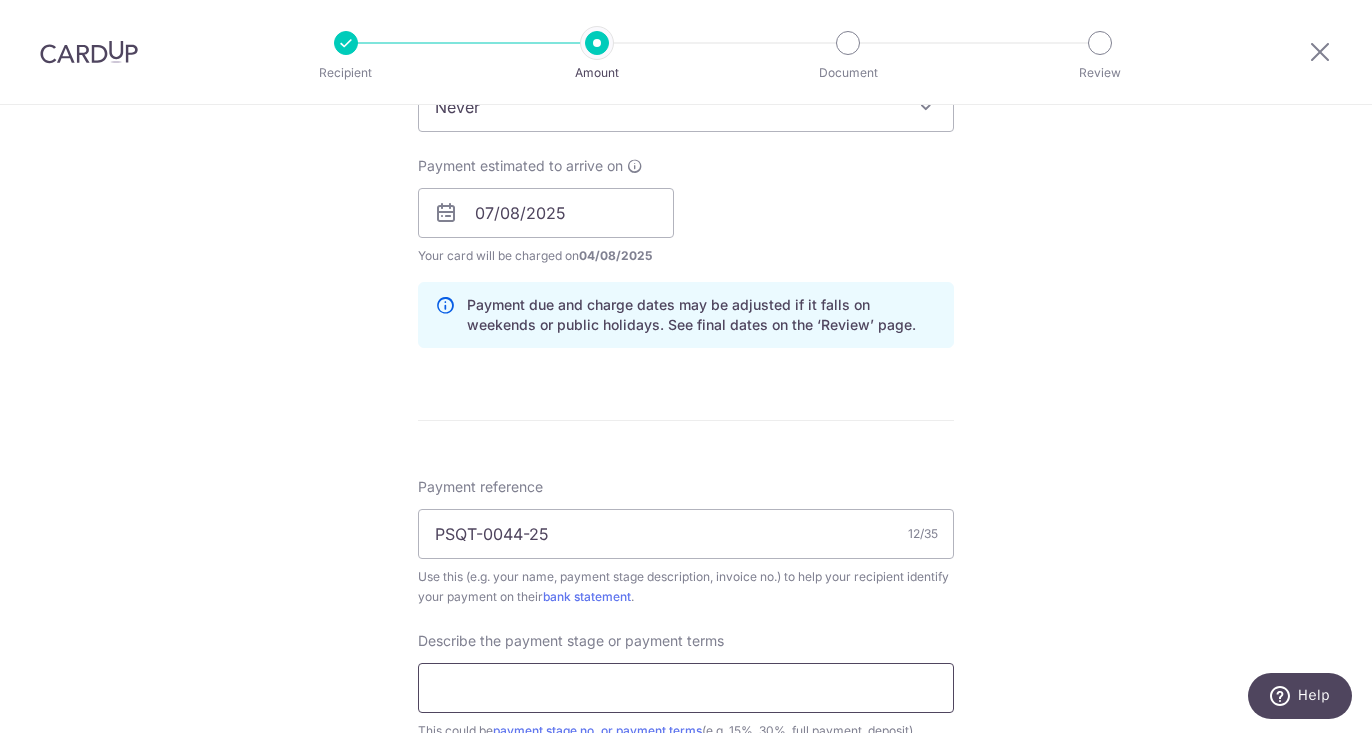 click at bounding box center [686, 688] 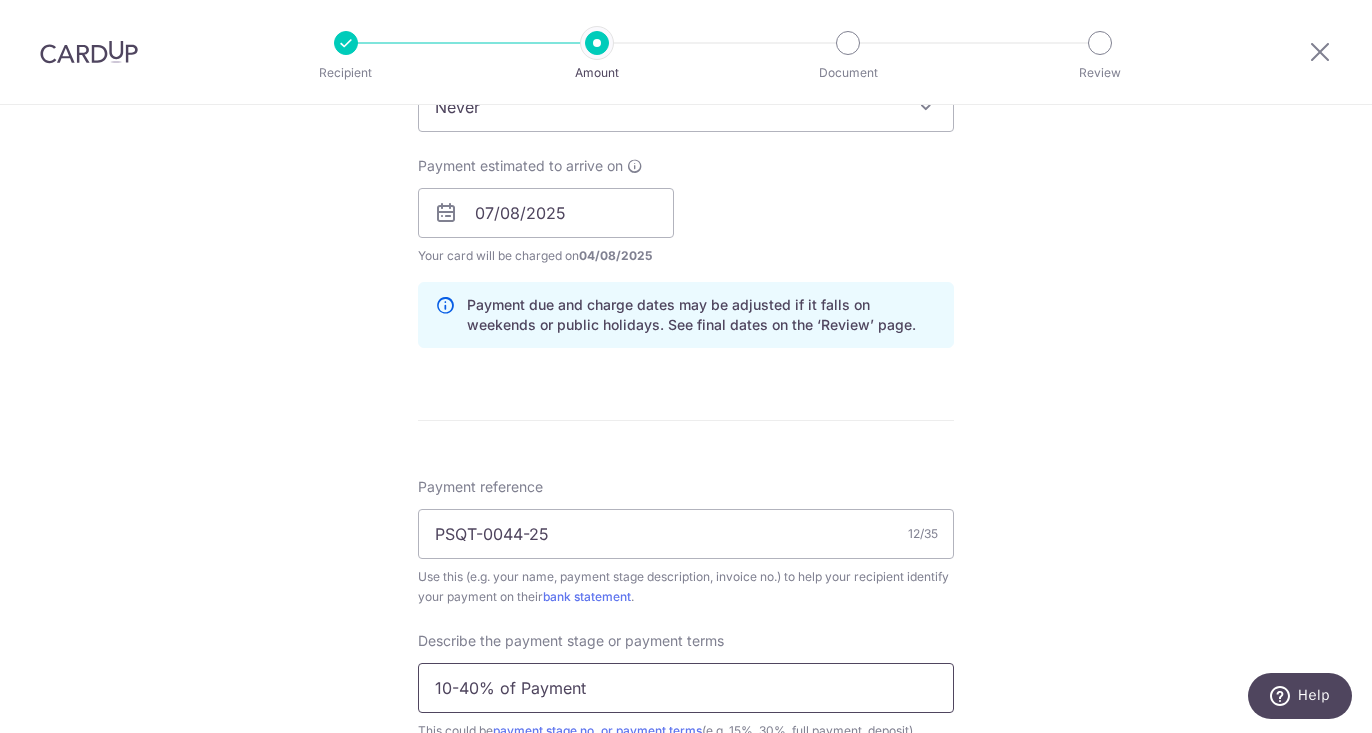 click on "10-40% of Payment" at bounding box center [686, 688] 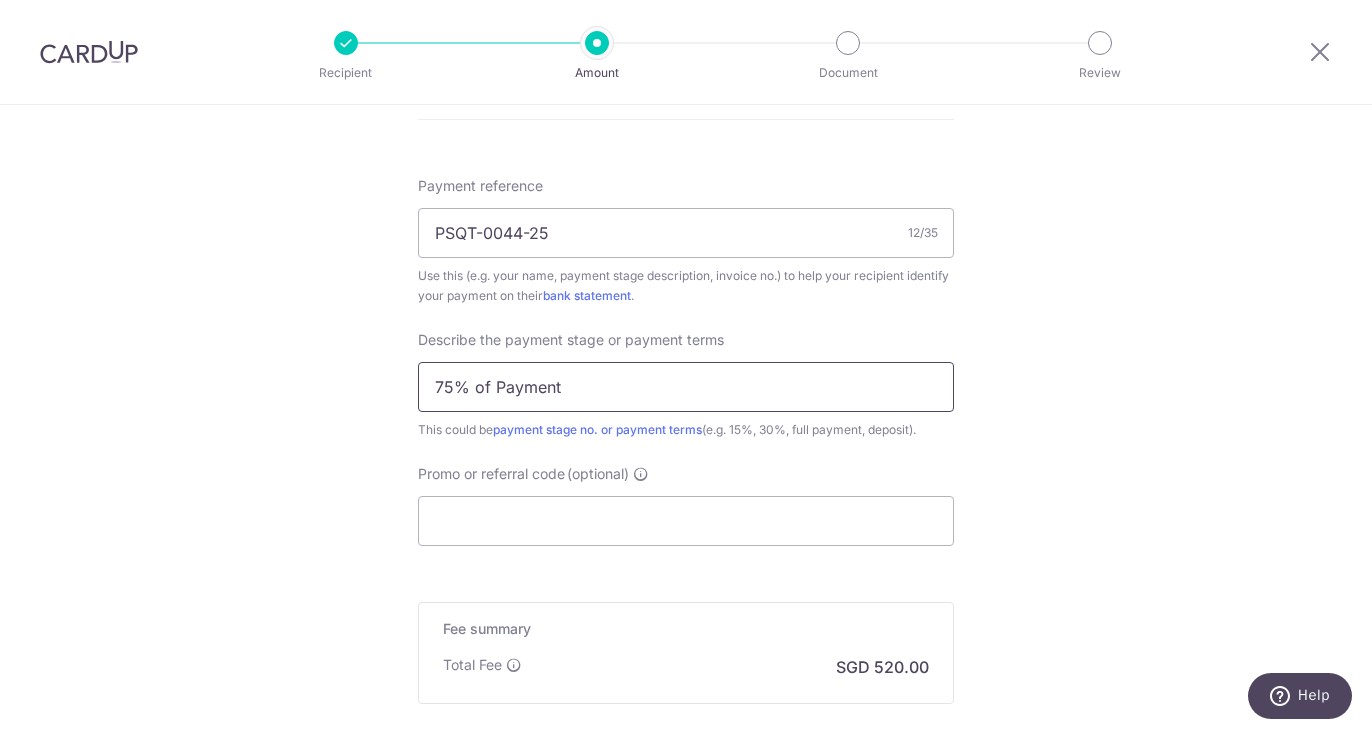 scroll, scrollTop: 1178, scrollLeft: 0, axis: vertical 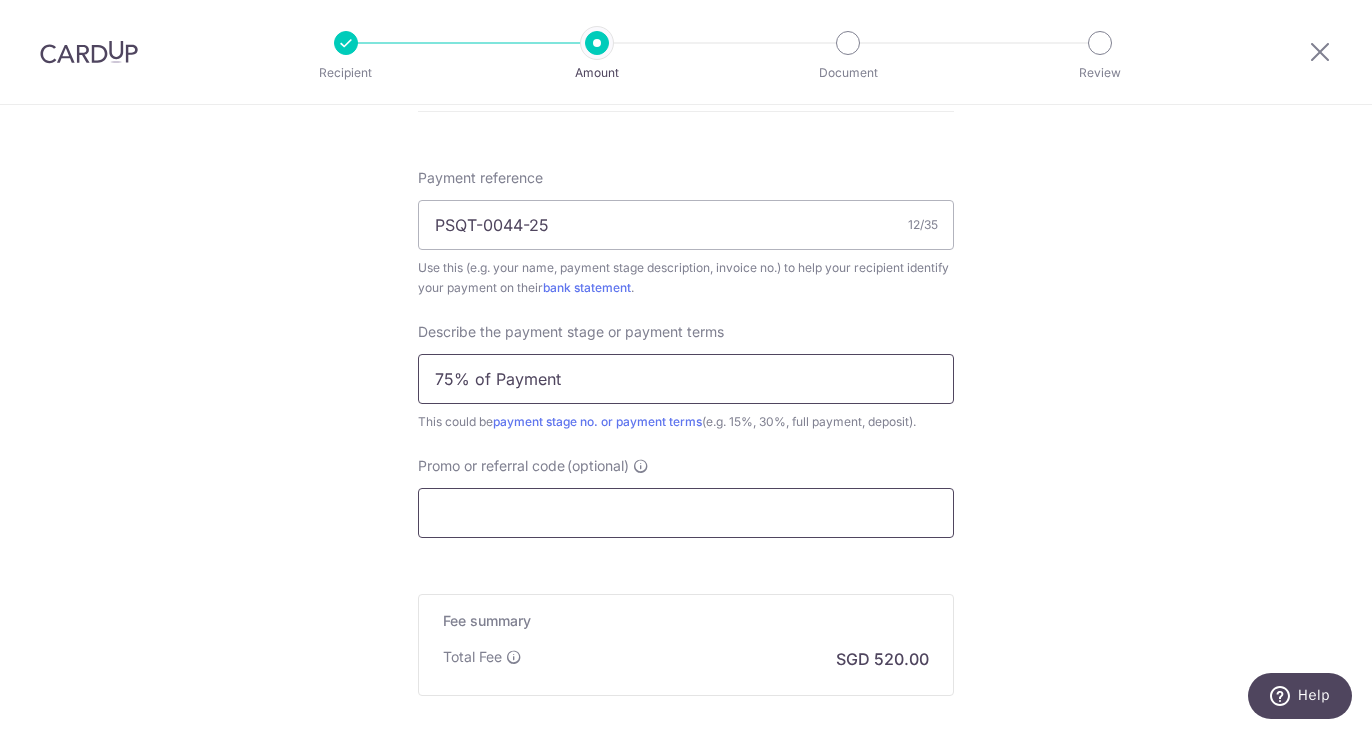 type on "75% of Payment" 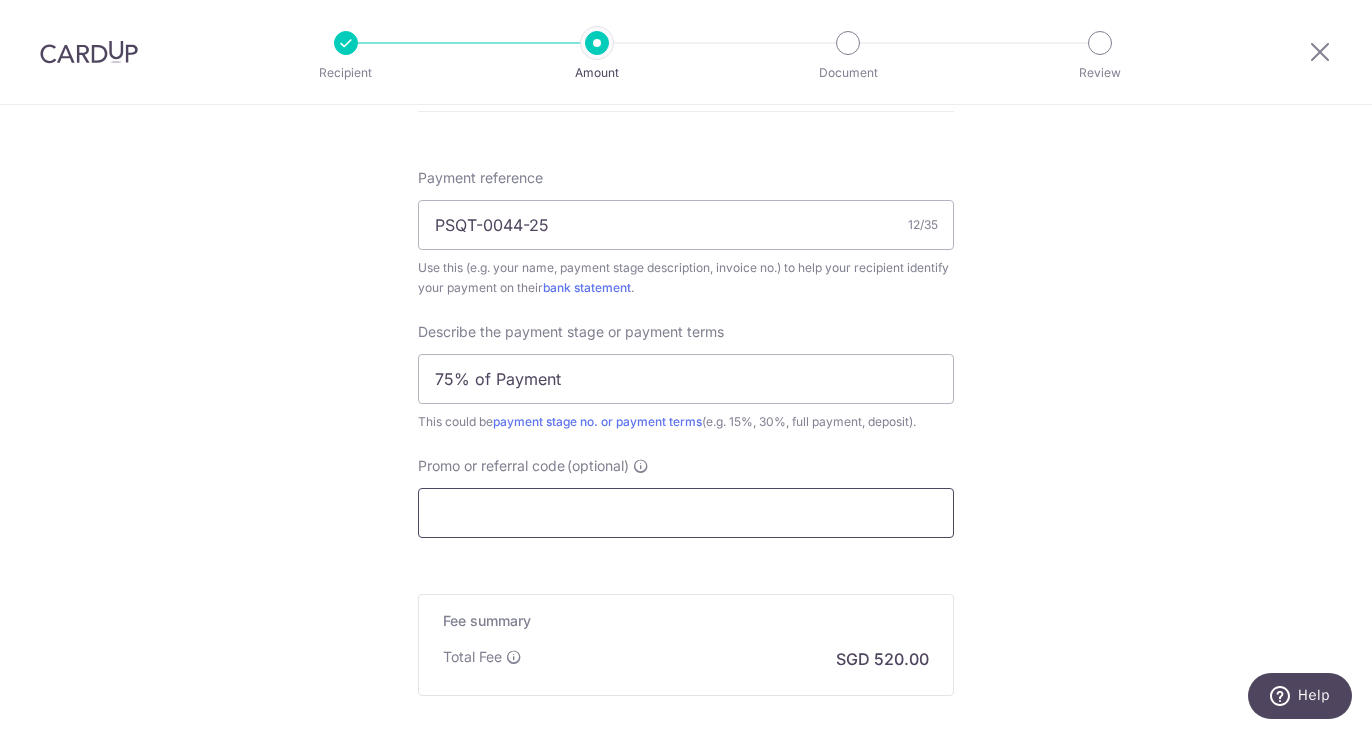 click on "Promo or referral code
(optional)" at bounding box center (686, 513) 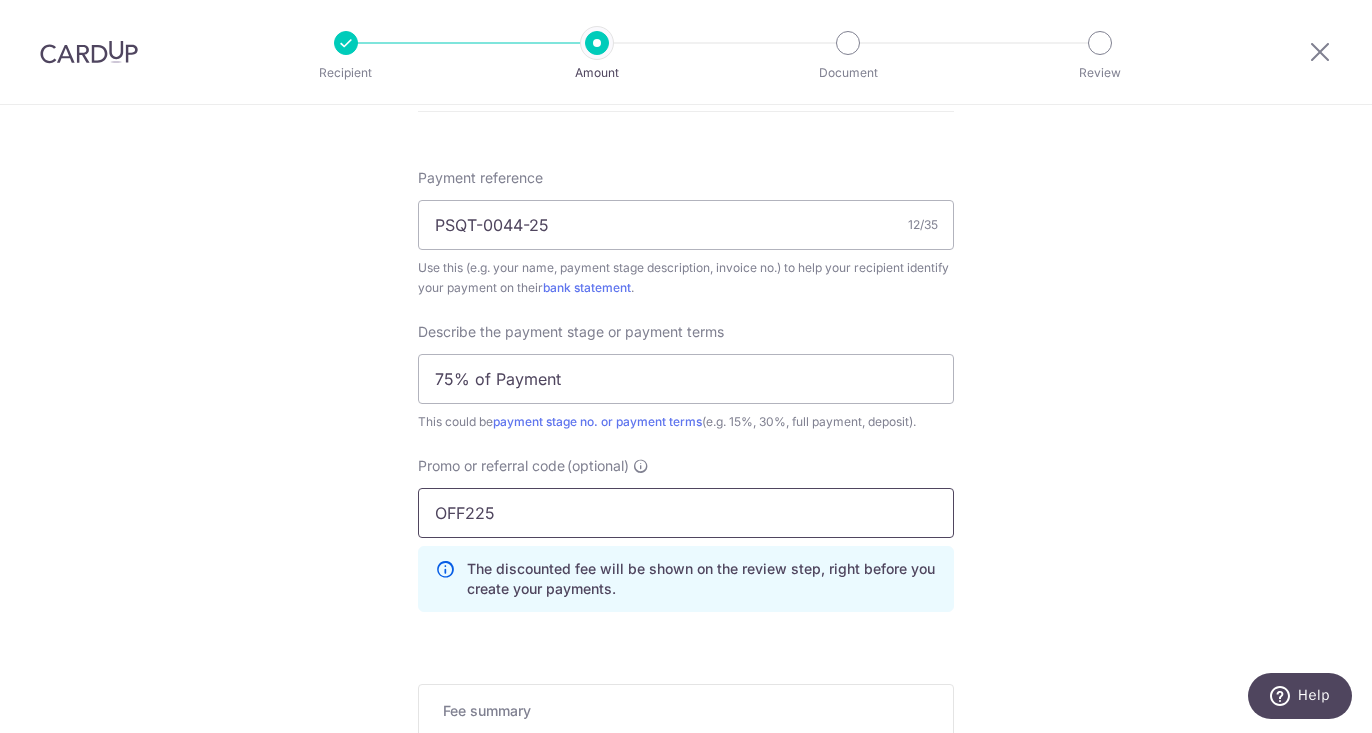 type on "OFF225" 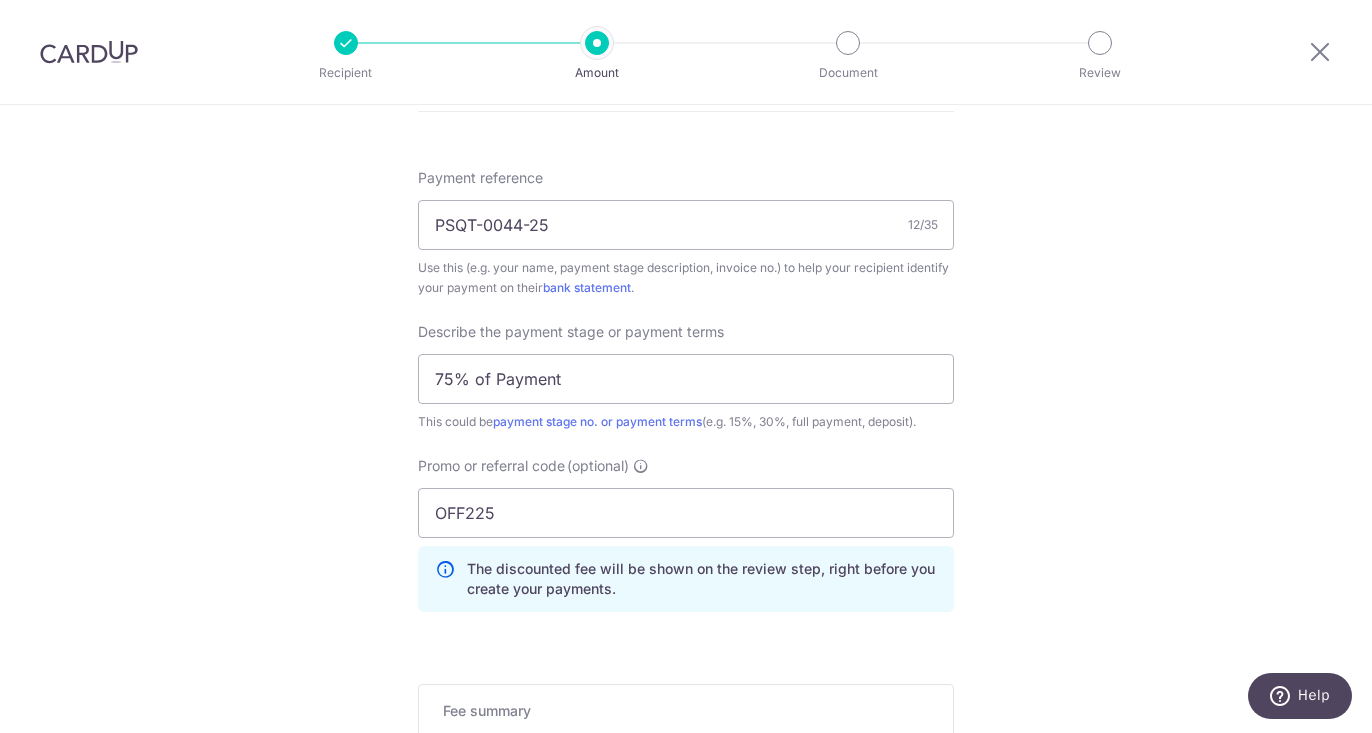 click on "The discounted fee will be shown on the review step, right before you create your payments." at bounding box center [686, 579] 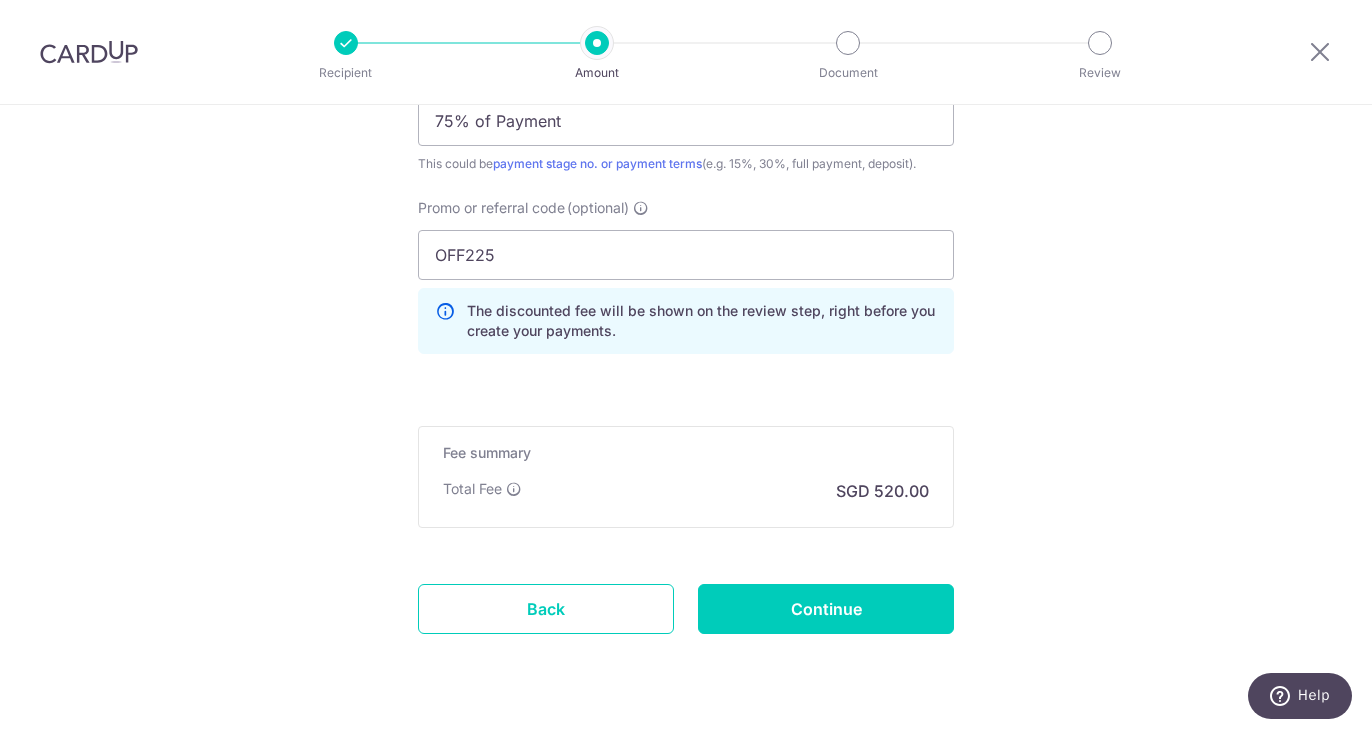 scroll, scrollTop: 1439, scrollLeft: 0, axis: vertical 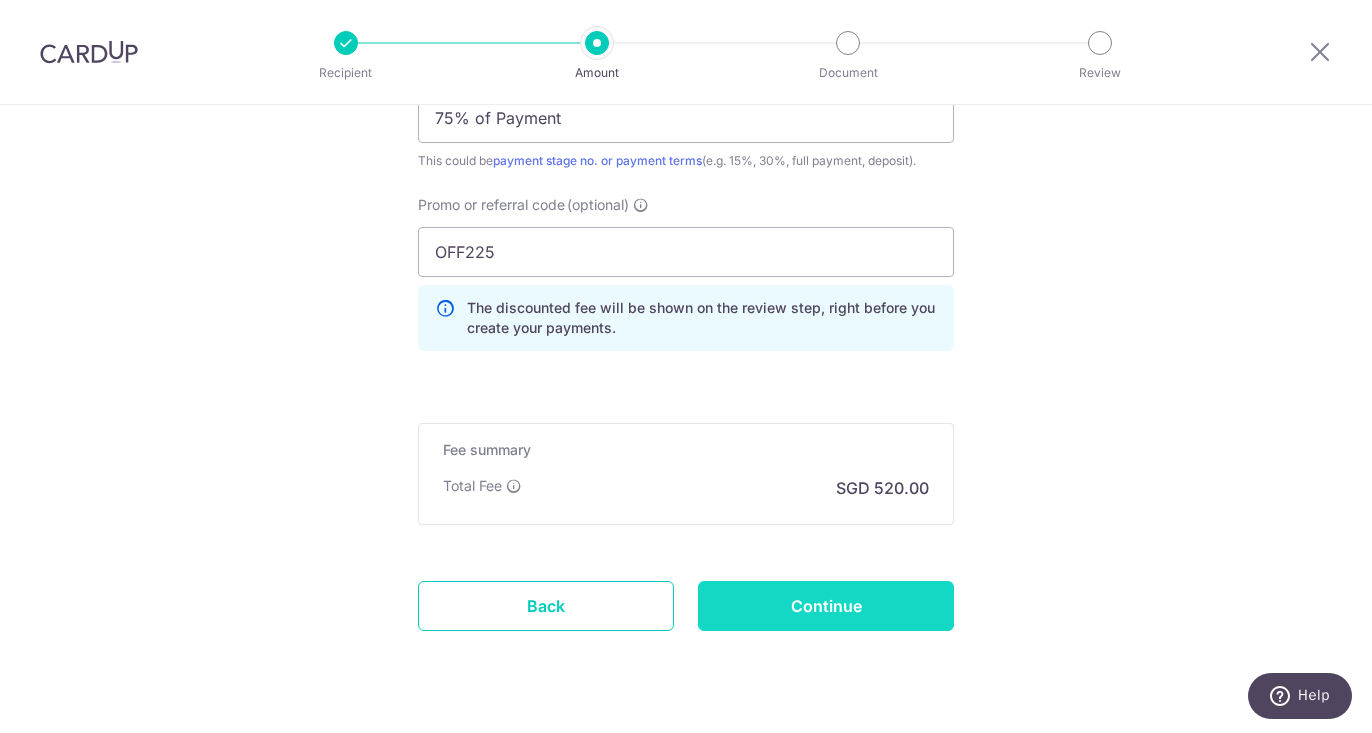 click on "Continue" at bounding box center (826, 606) 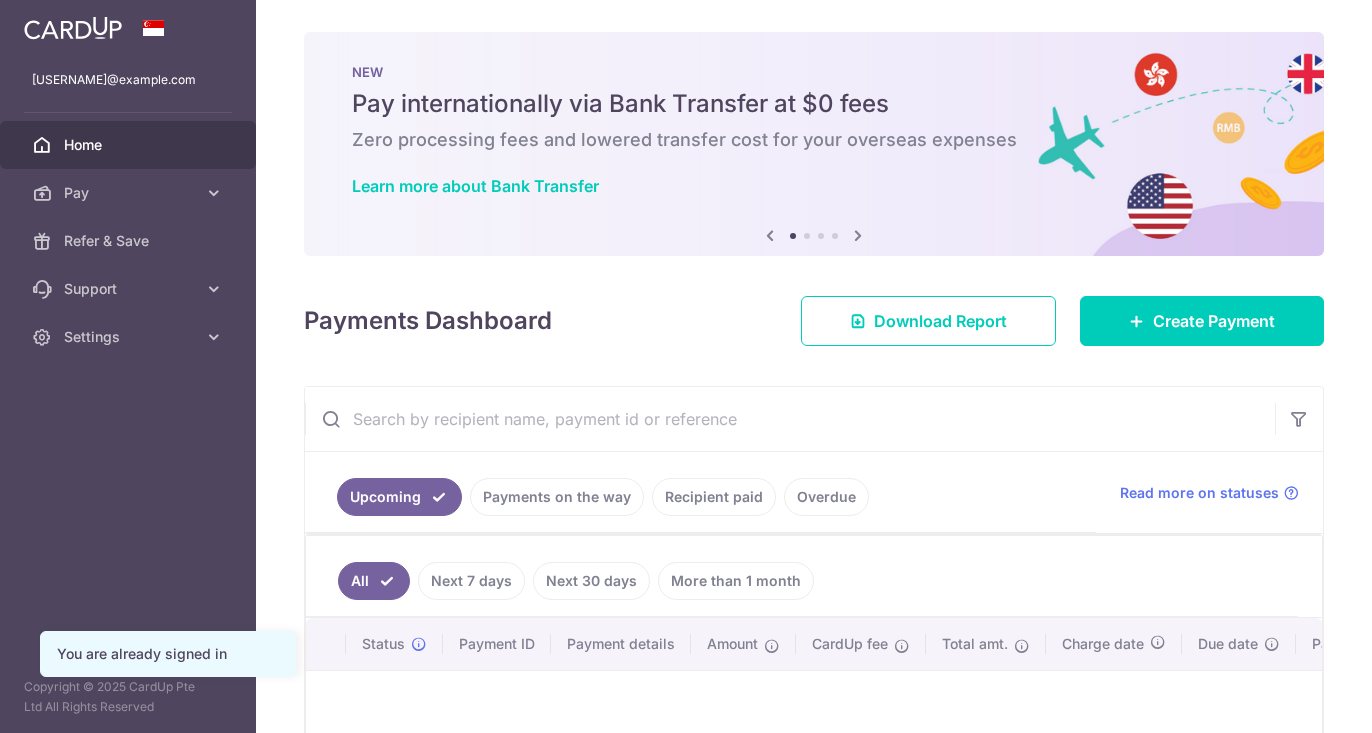 scroll, scrollTop: 0, scrollLeft: 0, axis: both 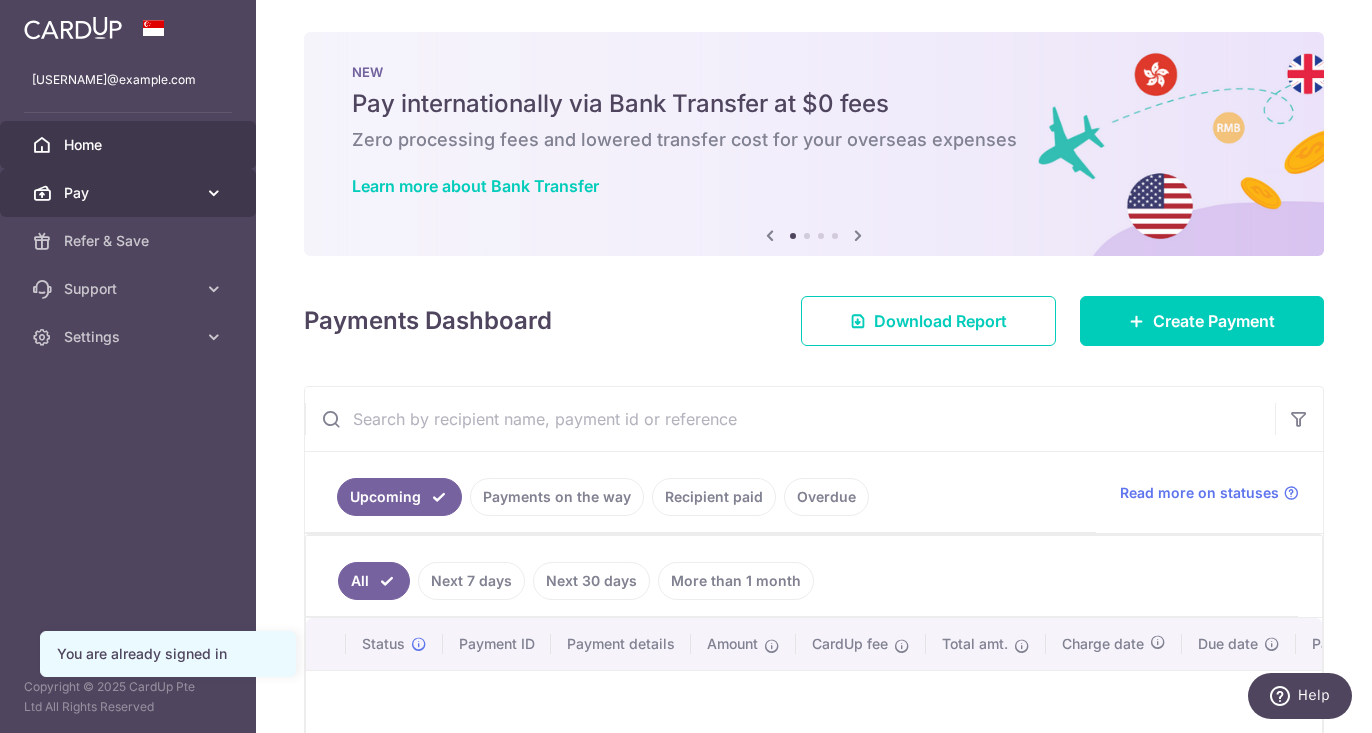click on "Pay" at bounding box center (130, 193) 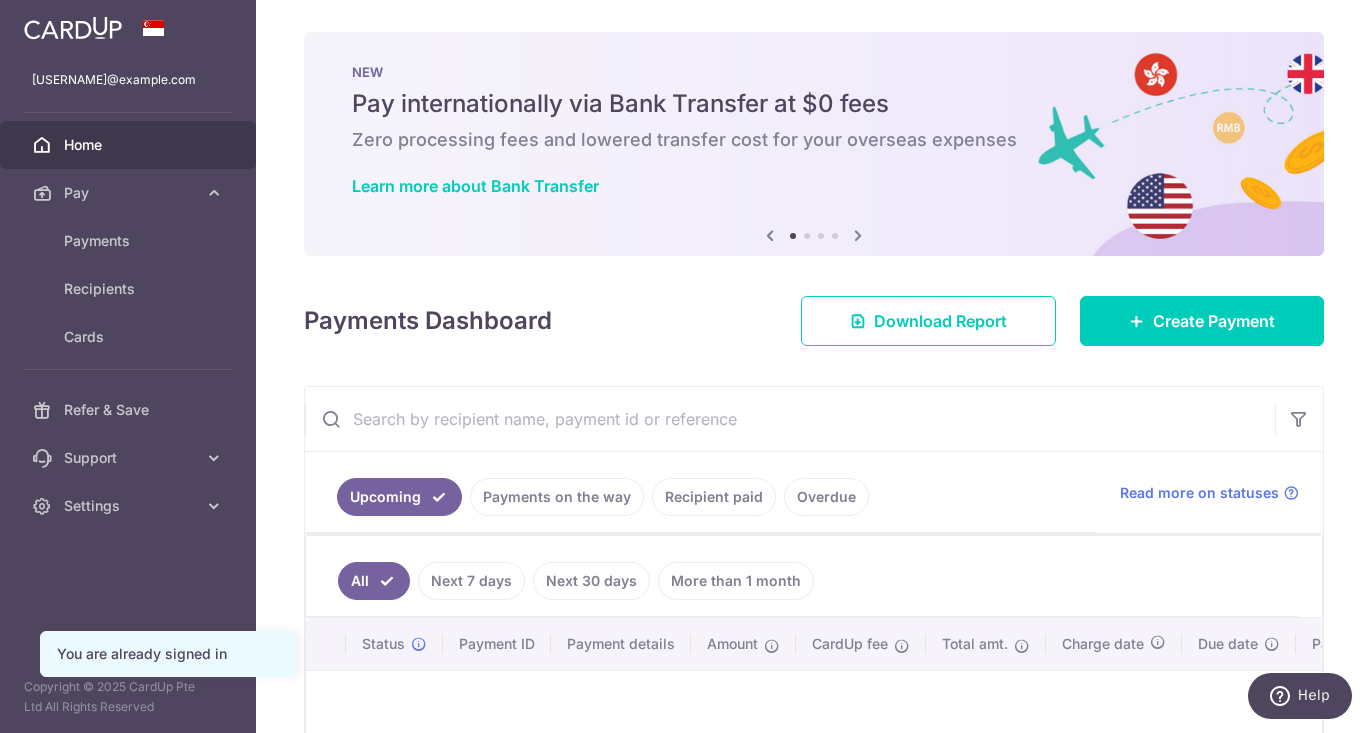 click on "Recipient paid" at bounding box center (714, 497) 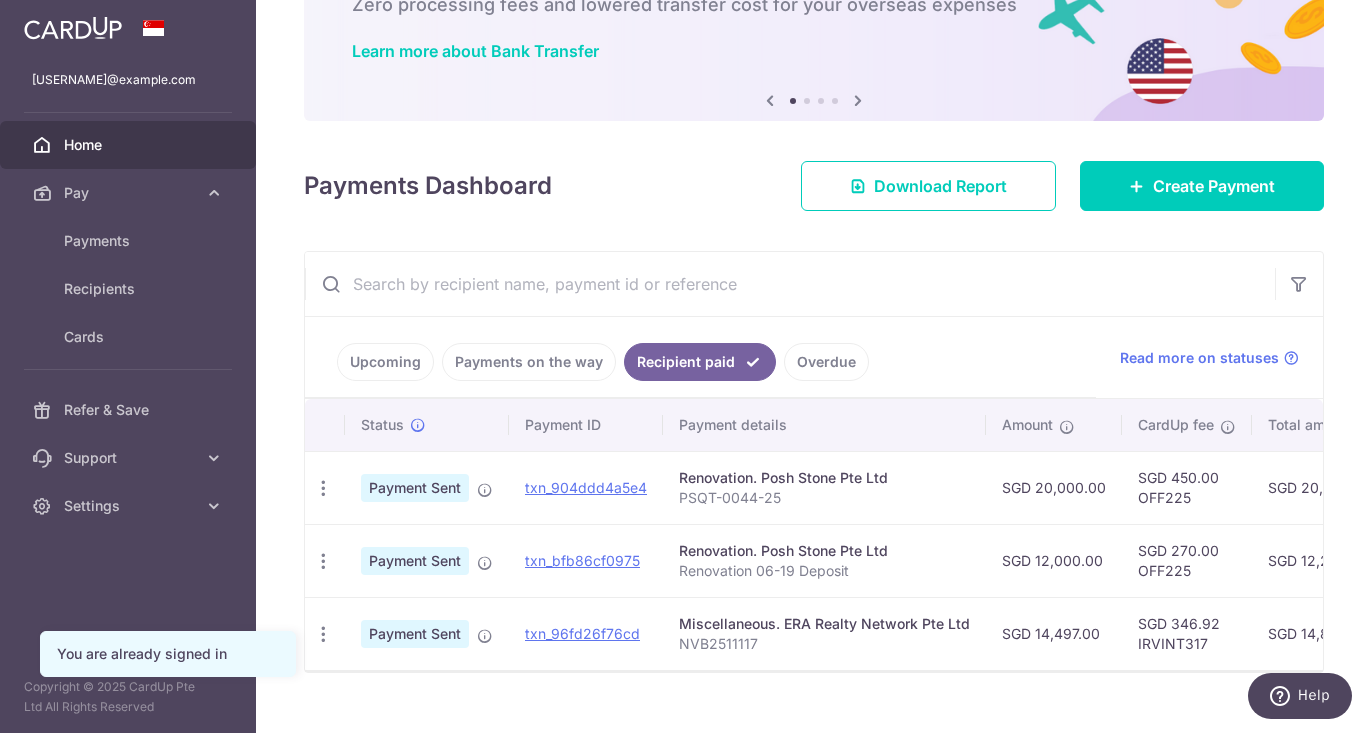 scroll, scrollTop: 169, scrollLeft: 0, axis: vertical 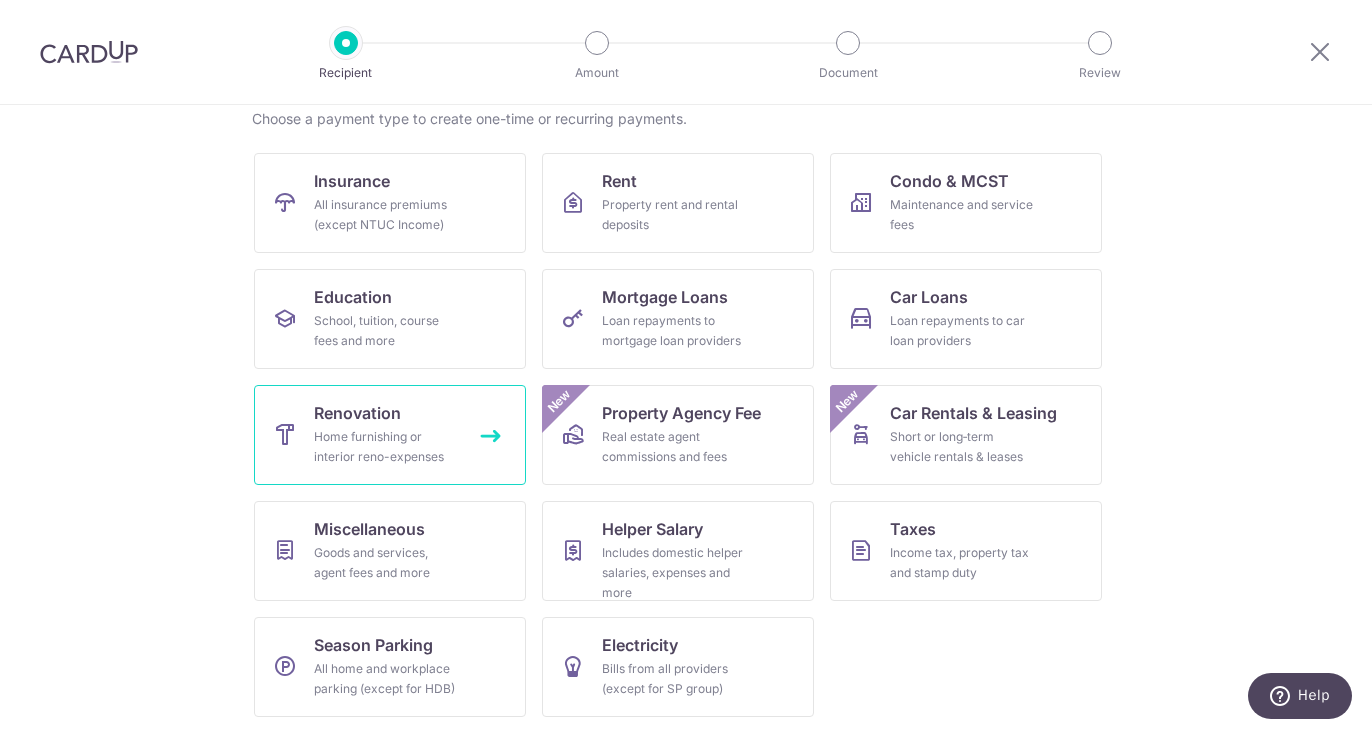 click on "Renovation" at bounding box center (357, 413) 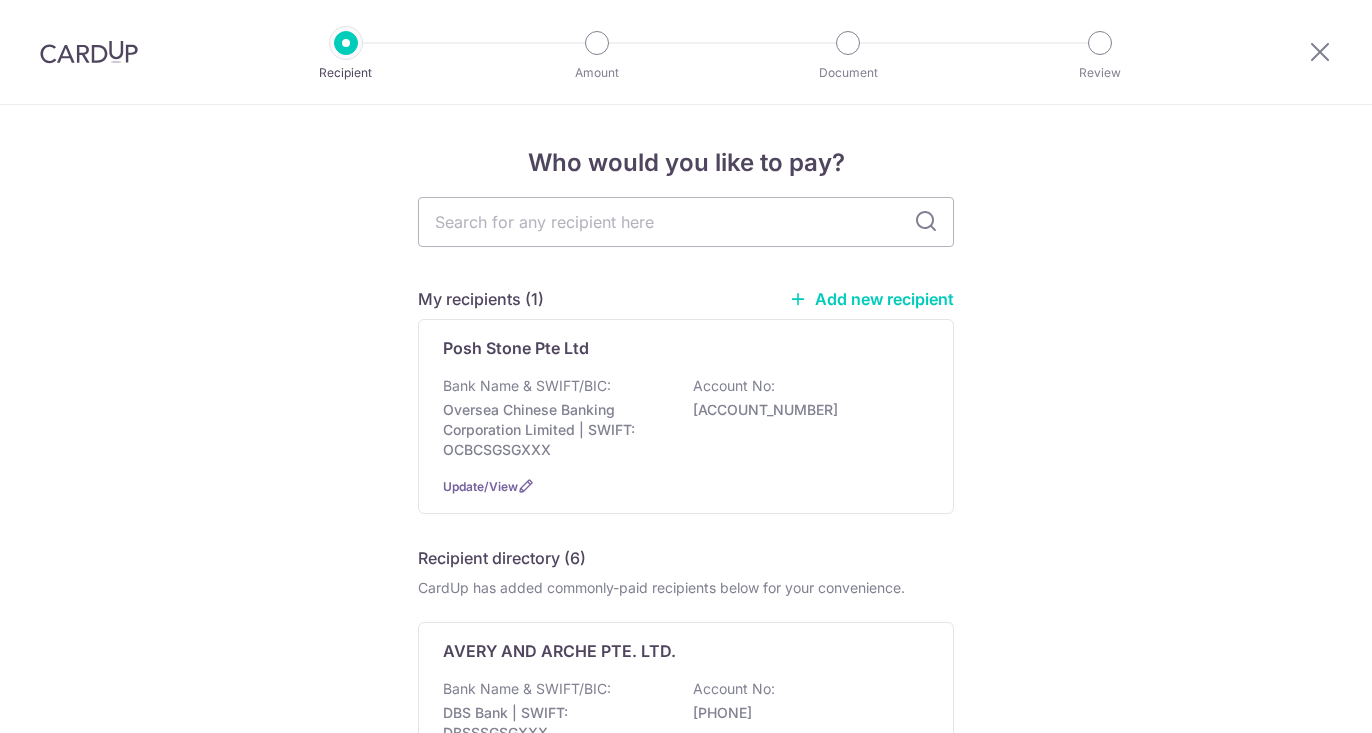 scroll, scrollTop: 0, scrollLeft: 0, axis: both 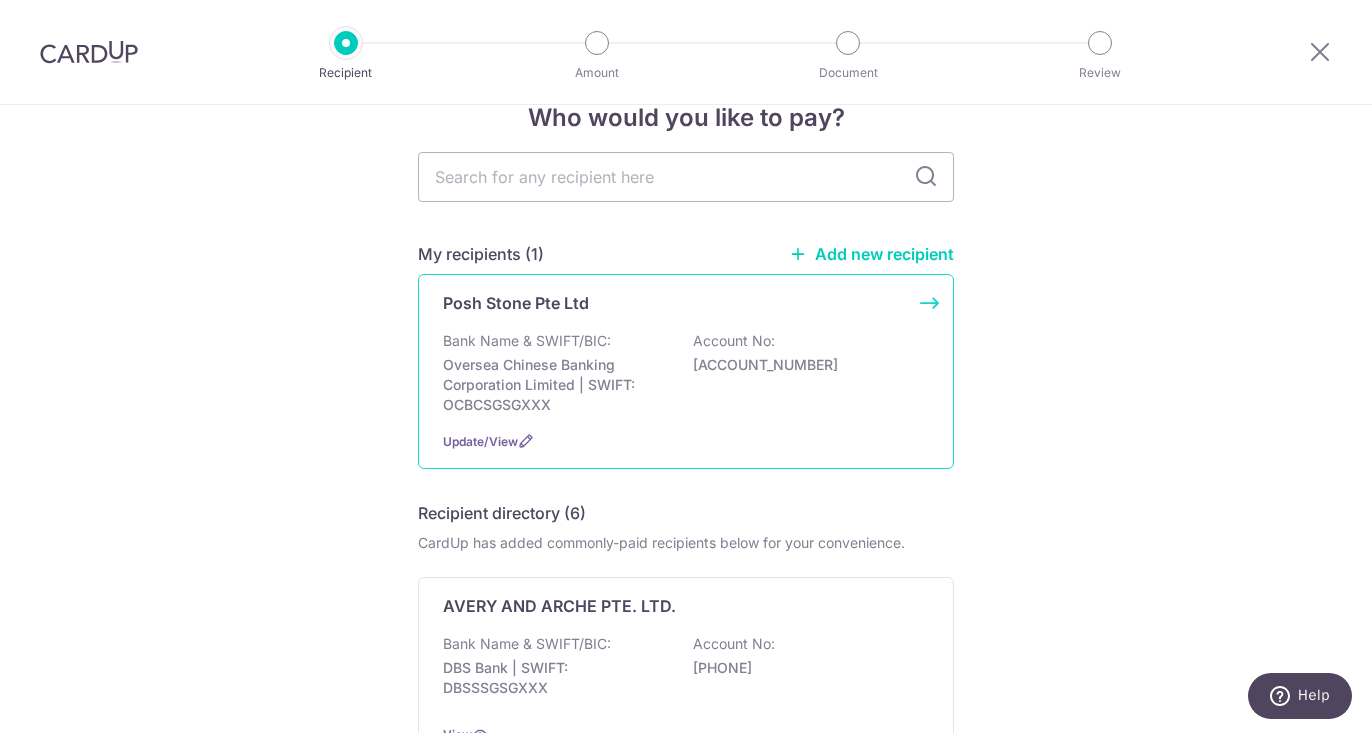 click on "Bank Name & SWIFT/BIC:
Oversea Chinese Banking Corporation Limited | SWIFT: OCBCSGSGXXX
Account No:
611852641001" at bounding box center [686, 373] 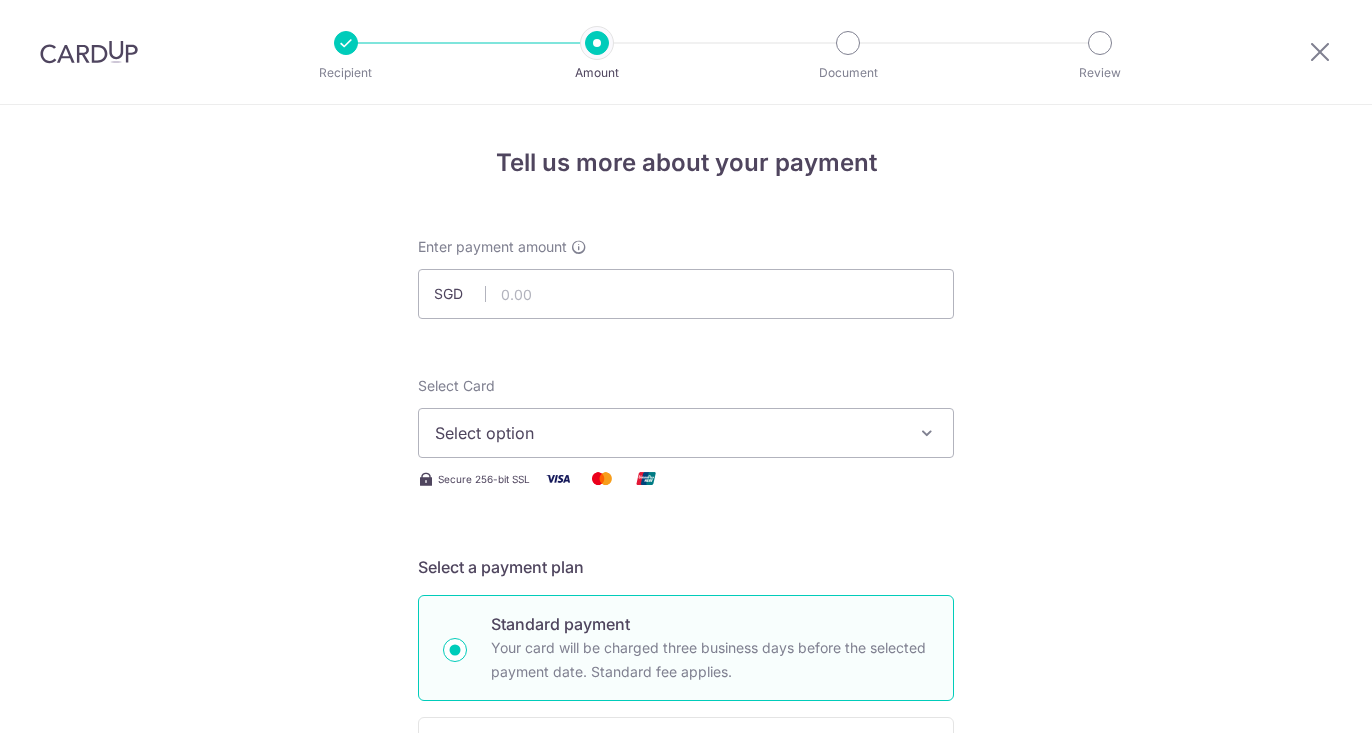 scroll, scrollTop: 0, scrollLeft: 0, axis: both 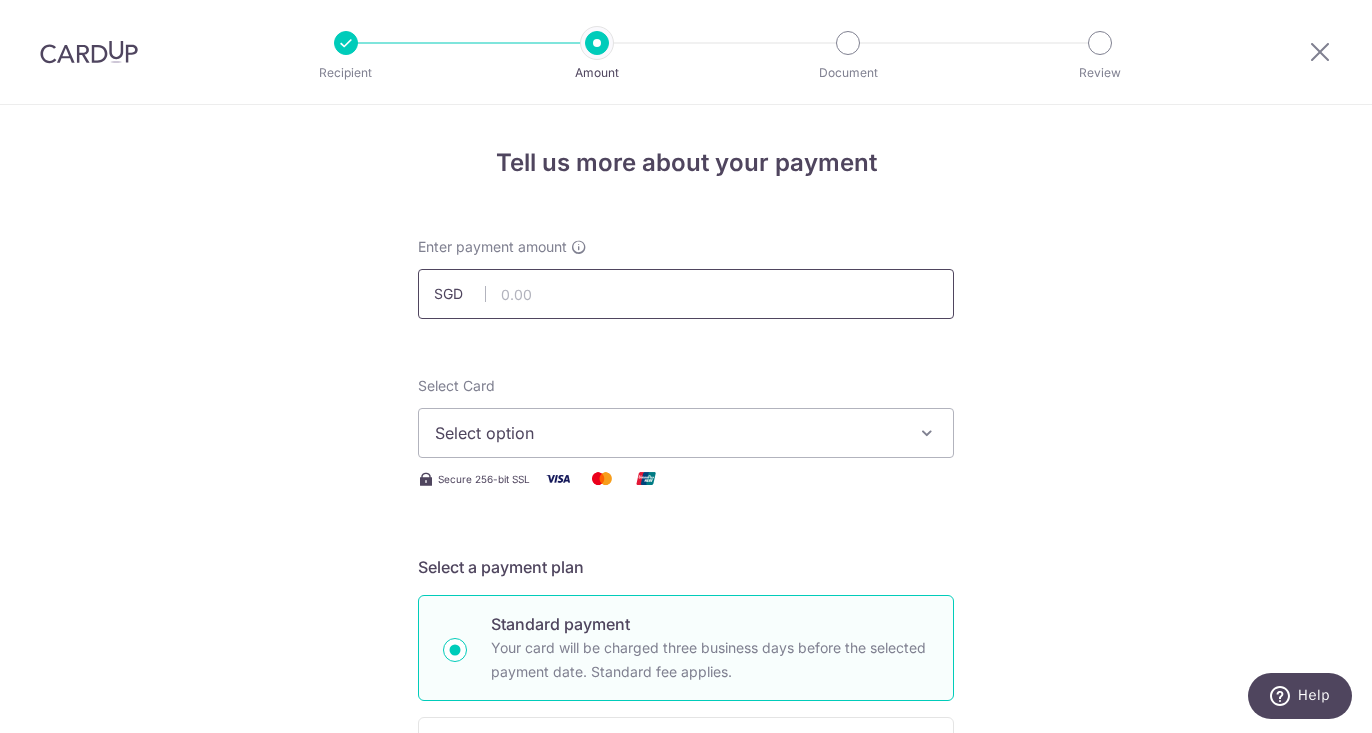 click at bounding box center (686, 294) 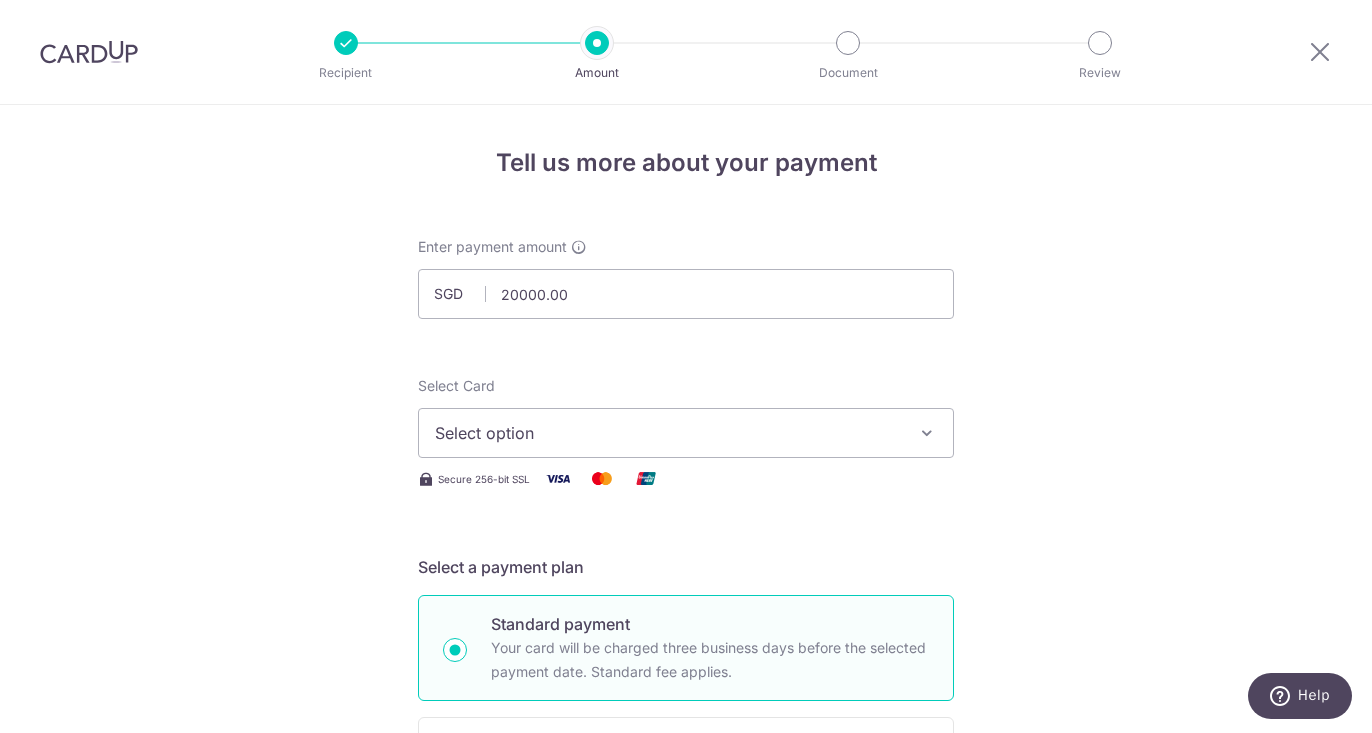 type on "20,000.00" 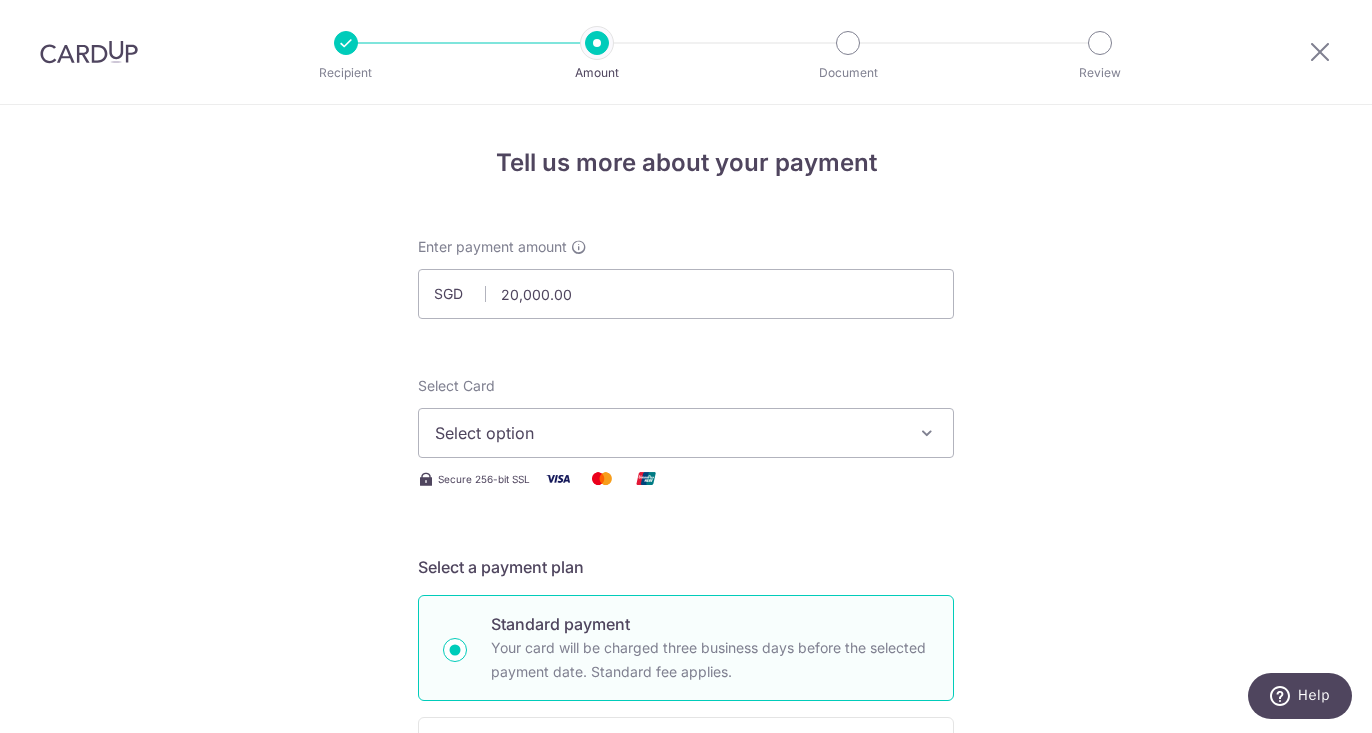click on "Select option" at bounding box center [686, 433] 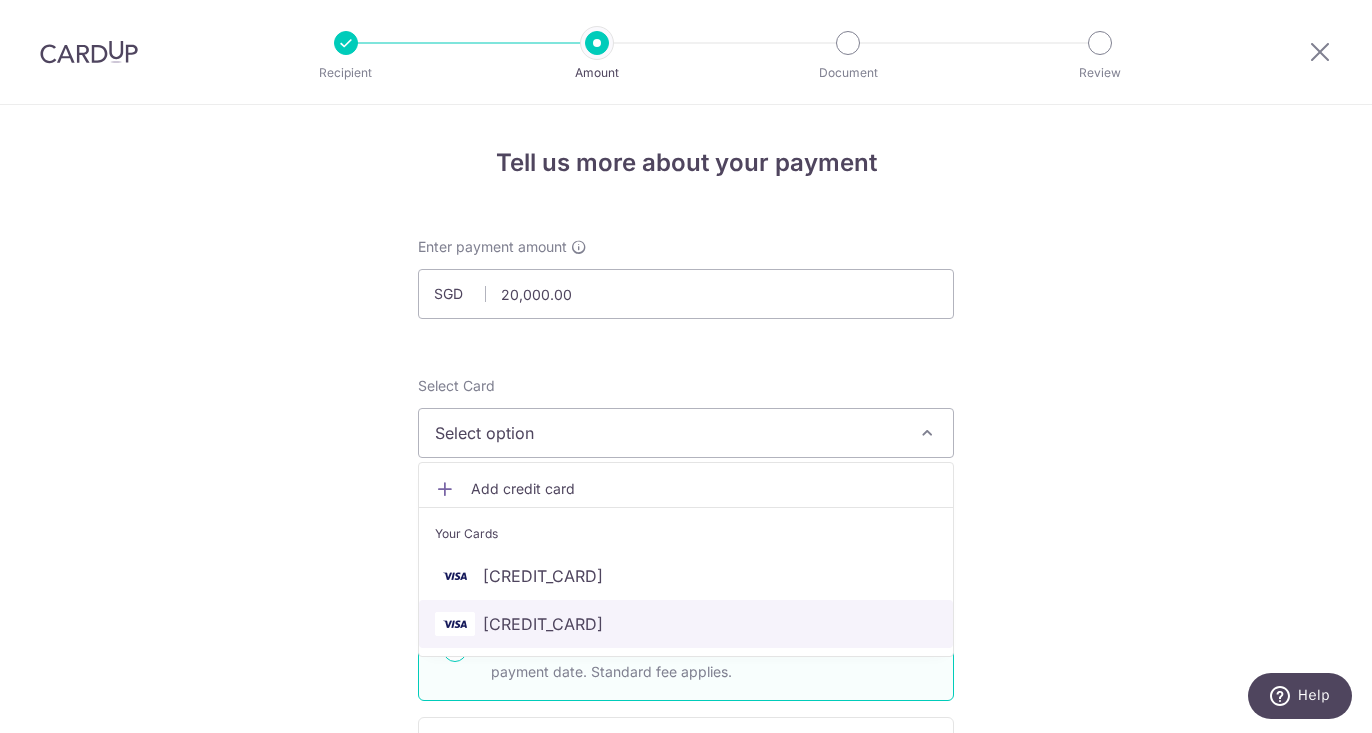 click on "**** 8551" at bounding box center [543, 624] 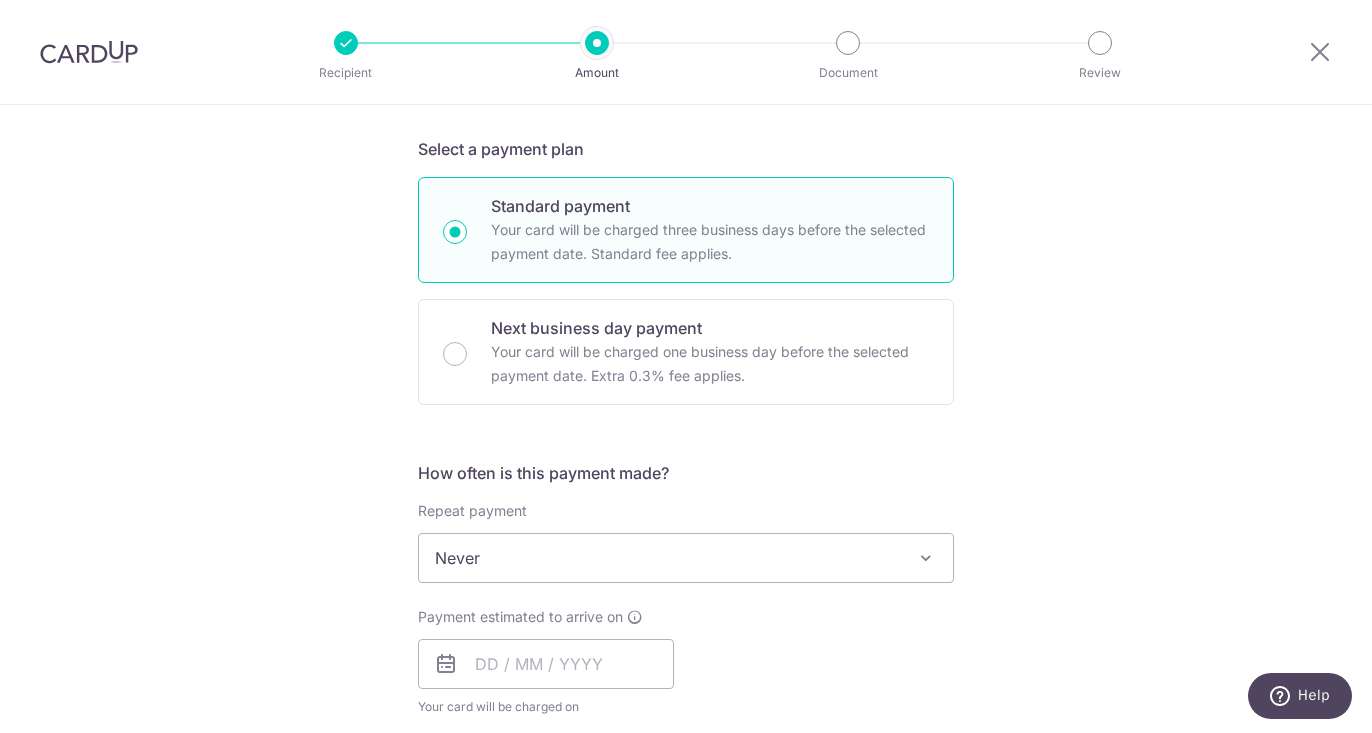 scroll, scrollTop: 419, scrollLeft: 0, axis: vertical 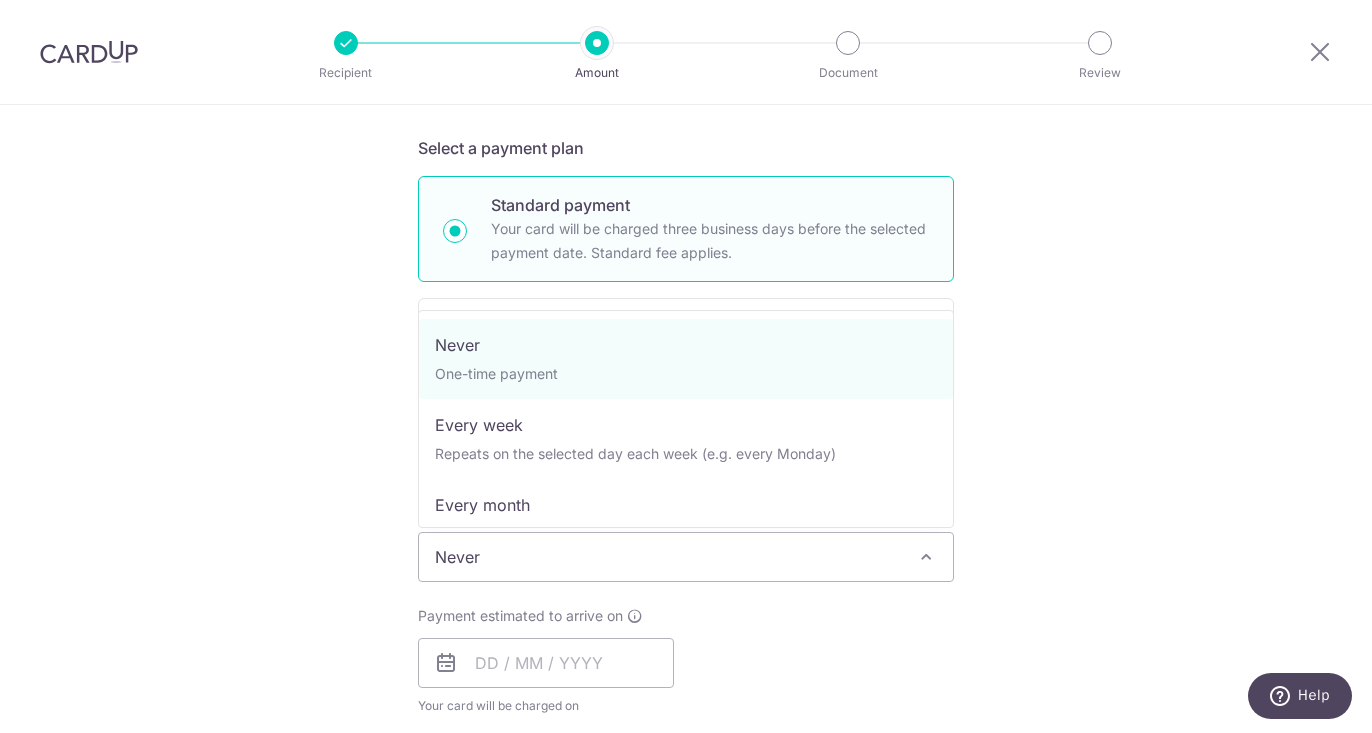 click on "Never" at bounding box center [686, 557] 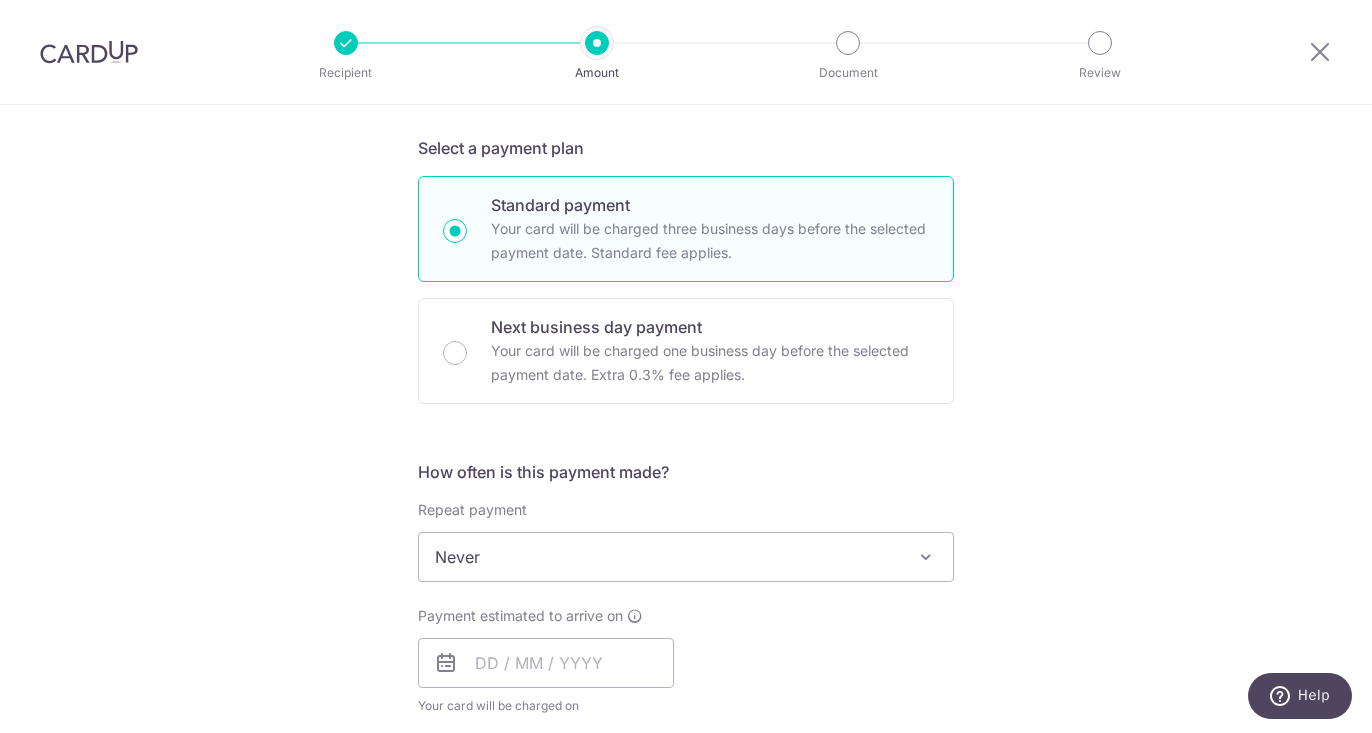 click on "Never" at bounding box center (686, 557) 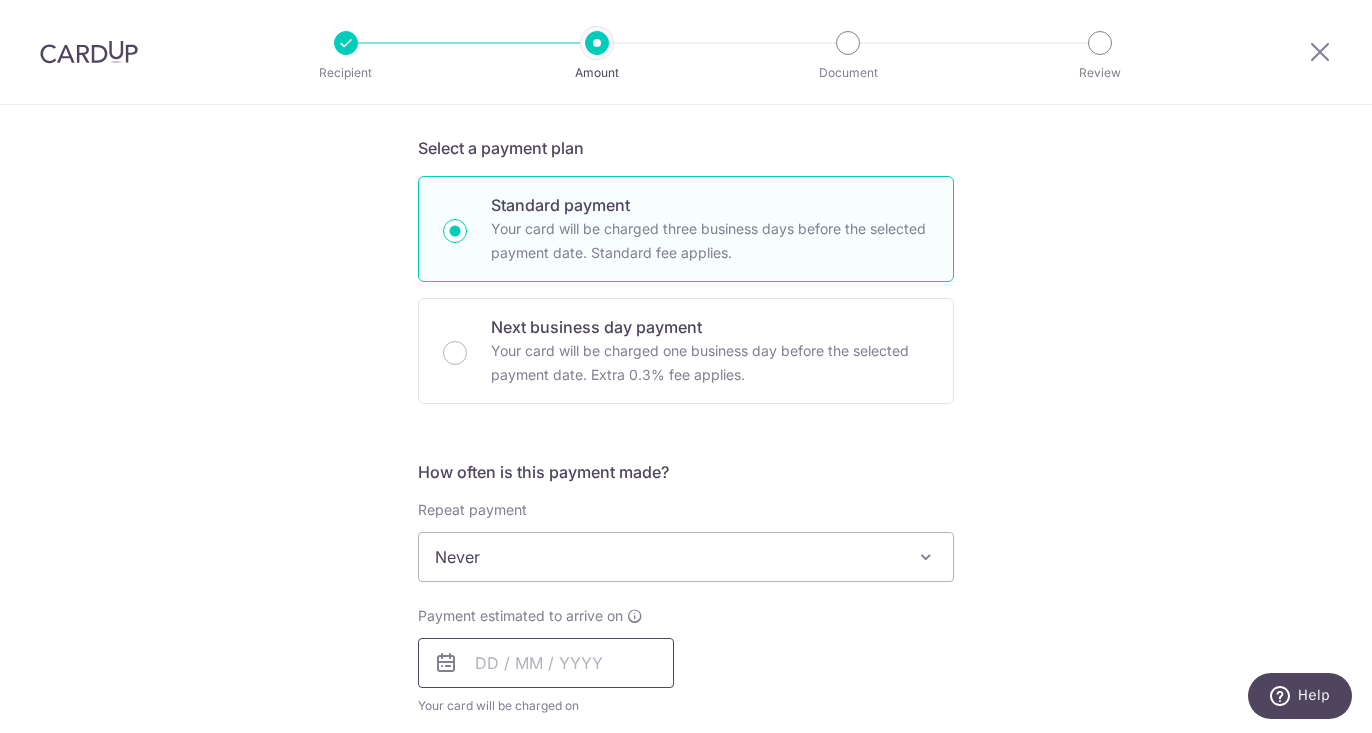 click at bounding box center (546, 663) 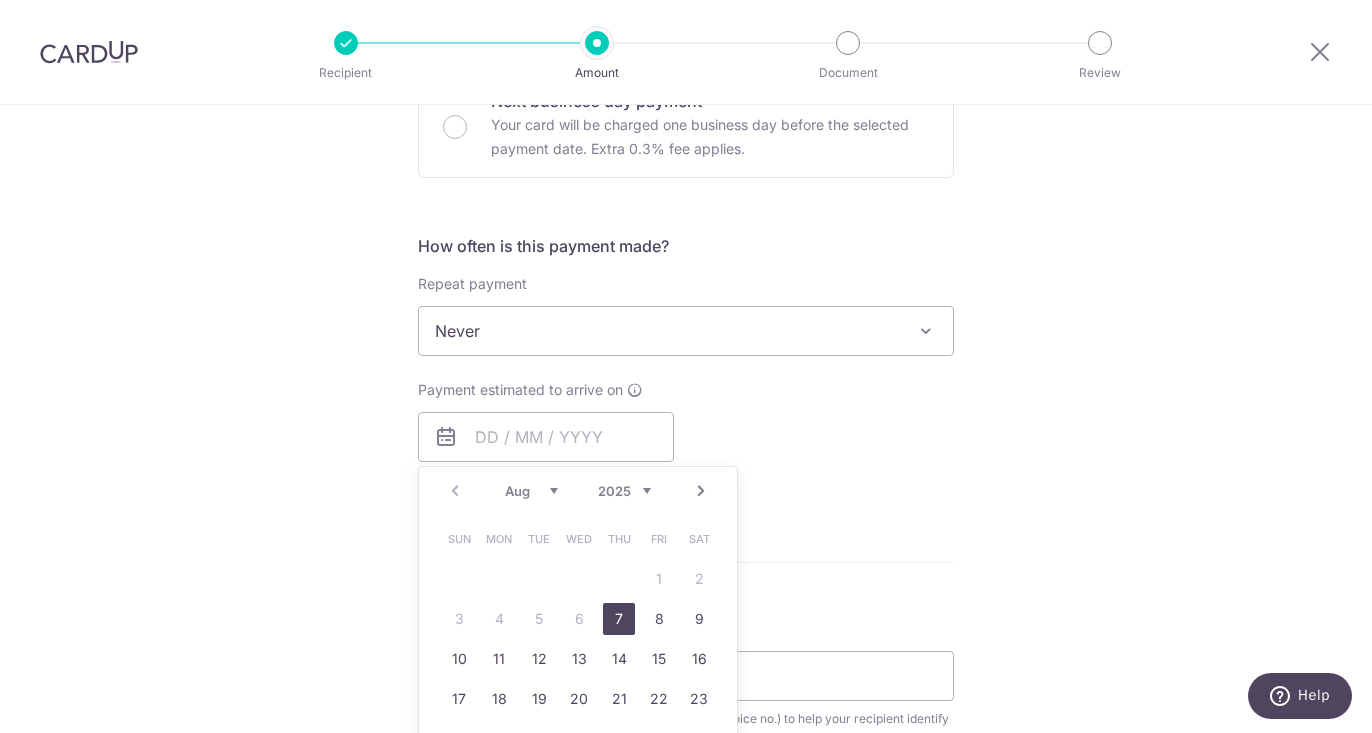 click on "7" at bounding box center [619, 619] 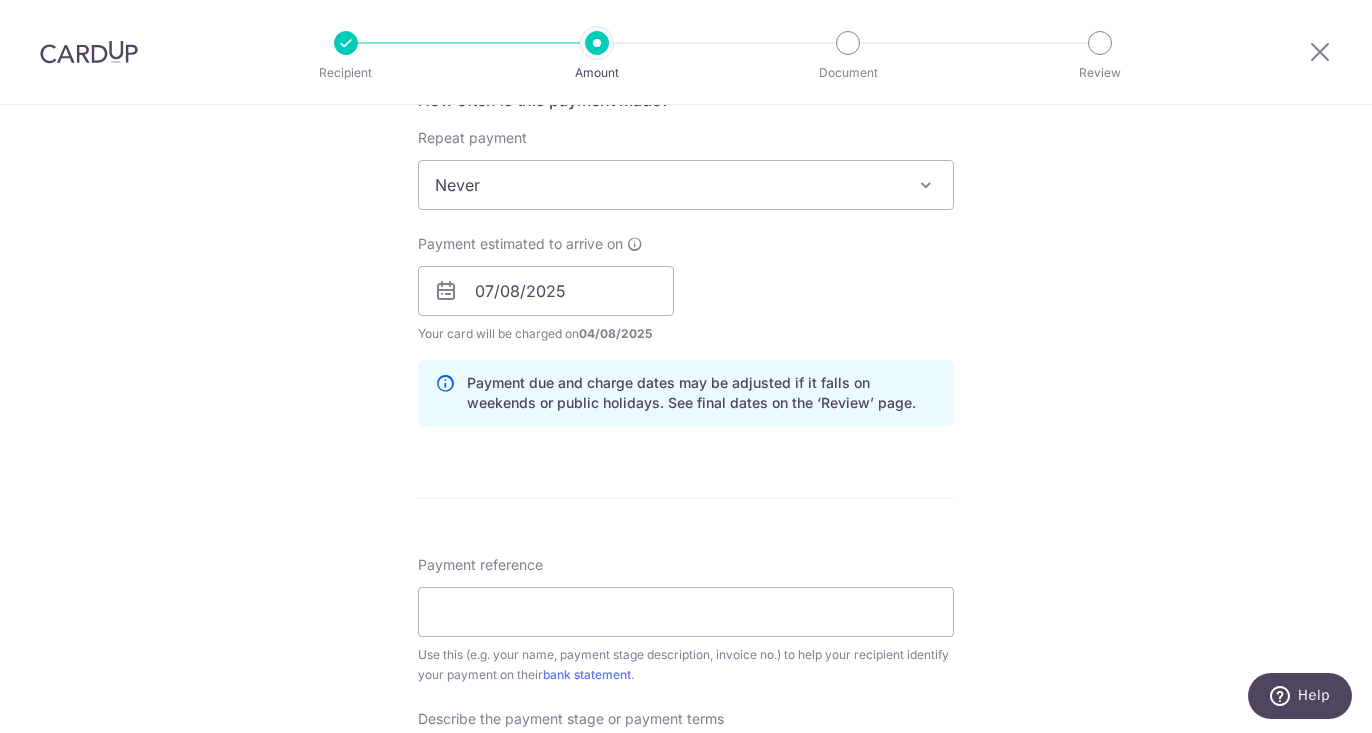 scroll, scrollTop: 799, scrollLeft: 0, axis: vertical 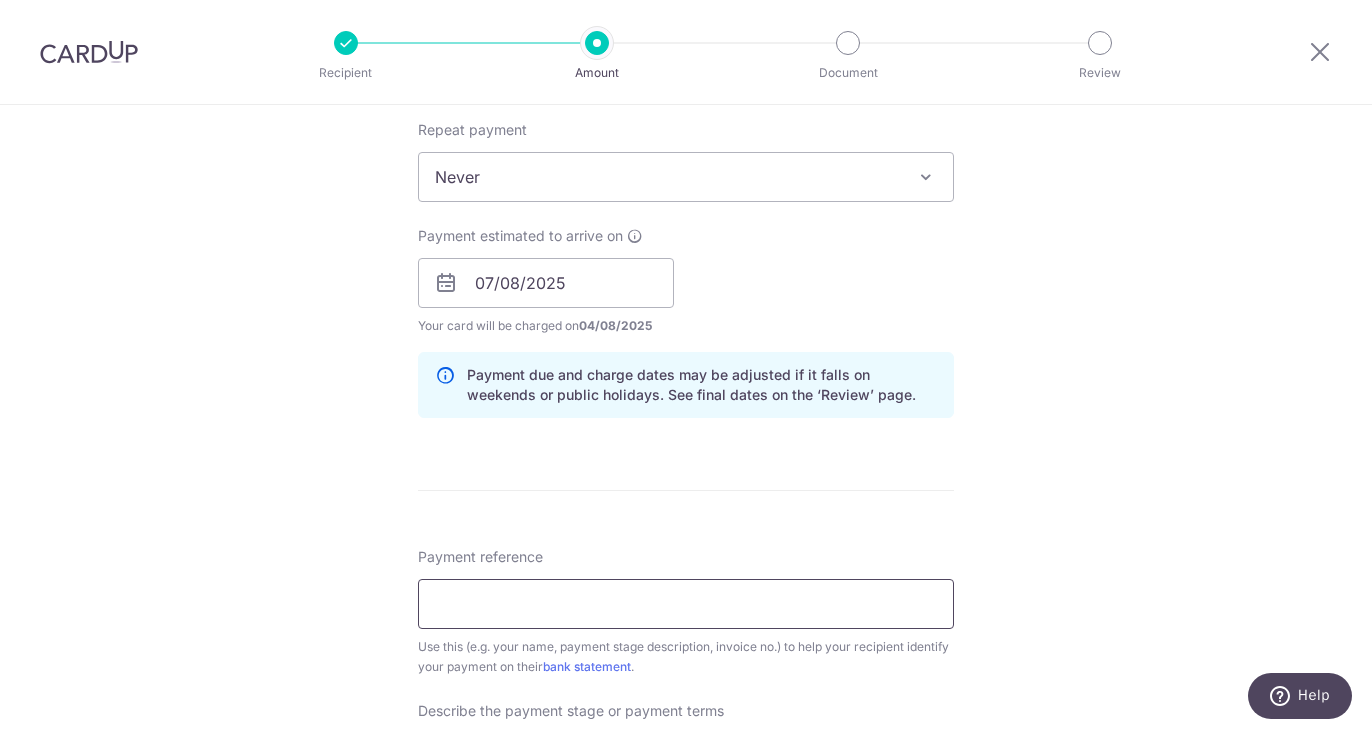 click on "Payment reference" at bounding box center (686, 604) 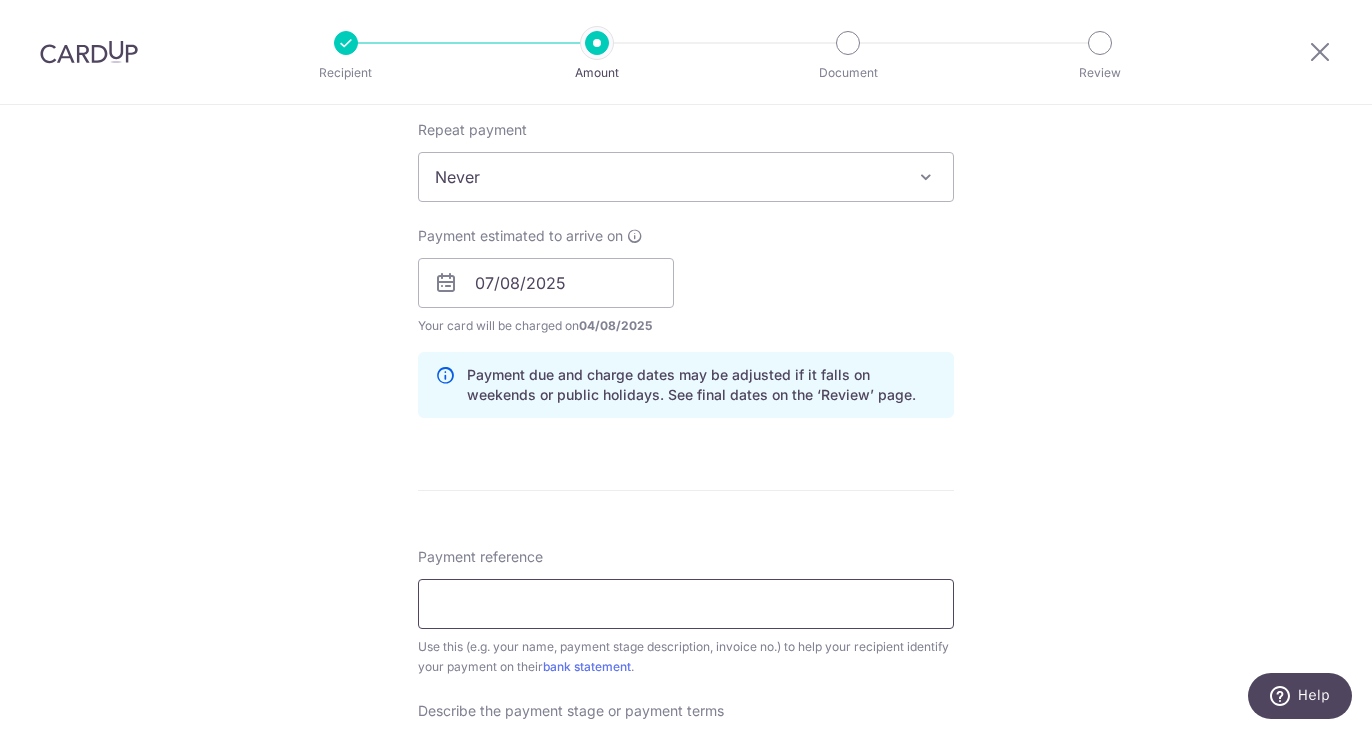 type on "PSQT-0044-25" 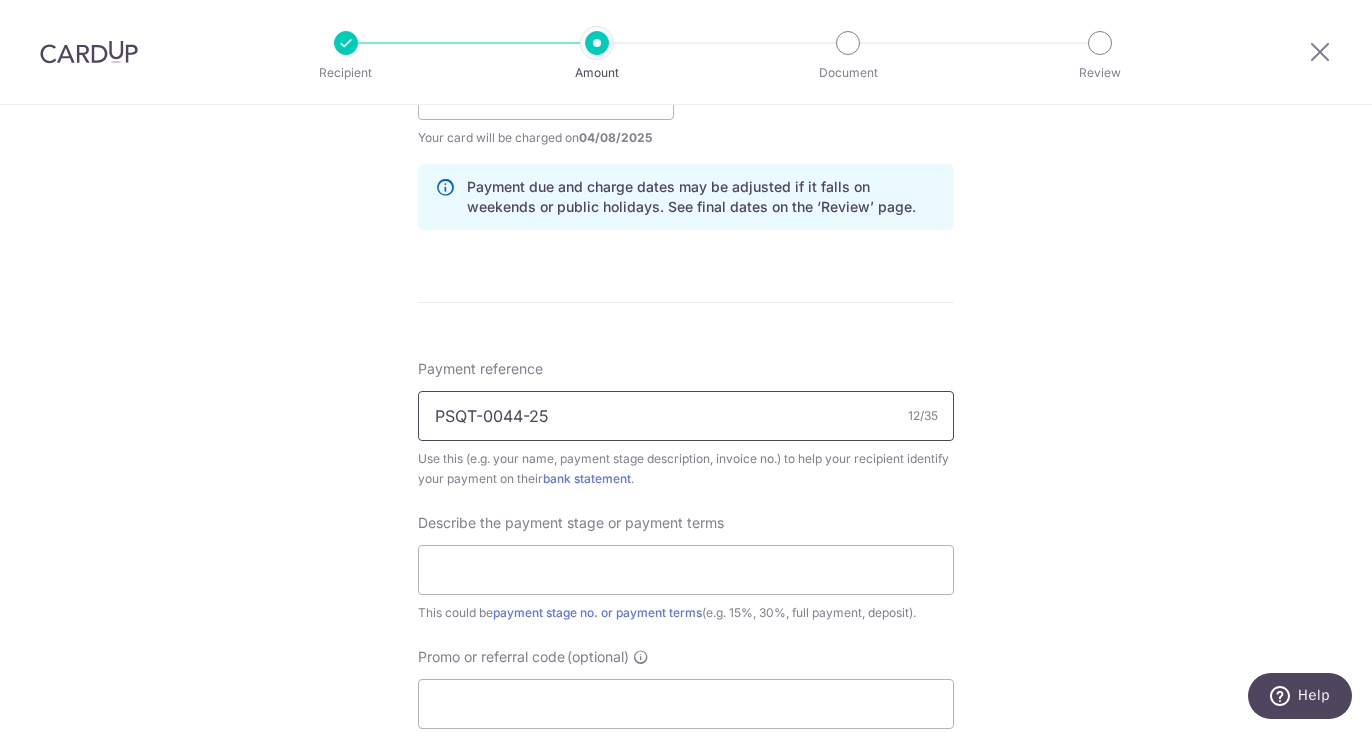 scroll, scrollTop: 997, scrollLeft: 0, axis: vertical 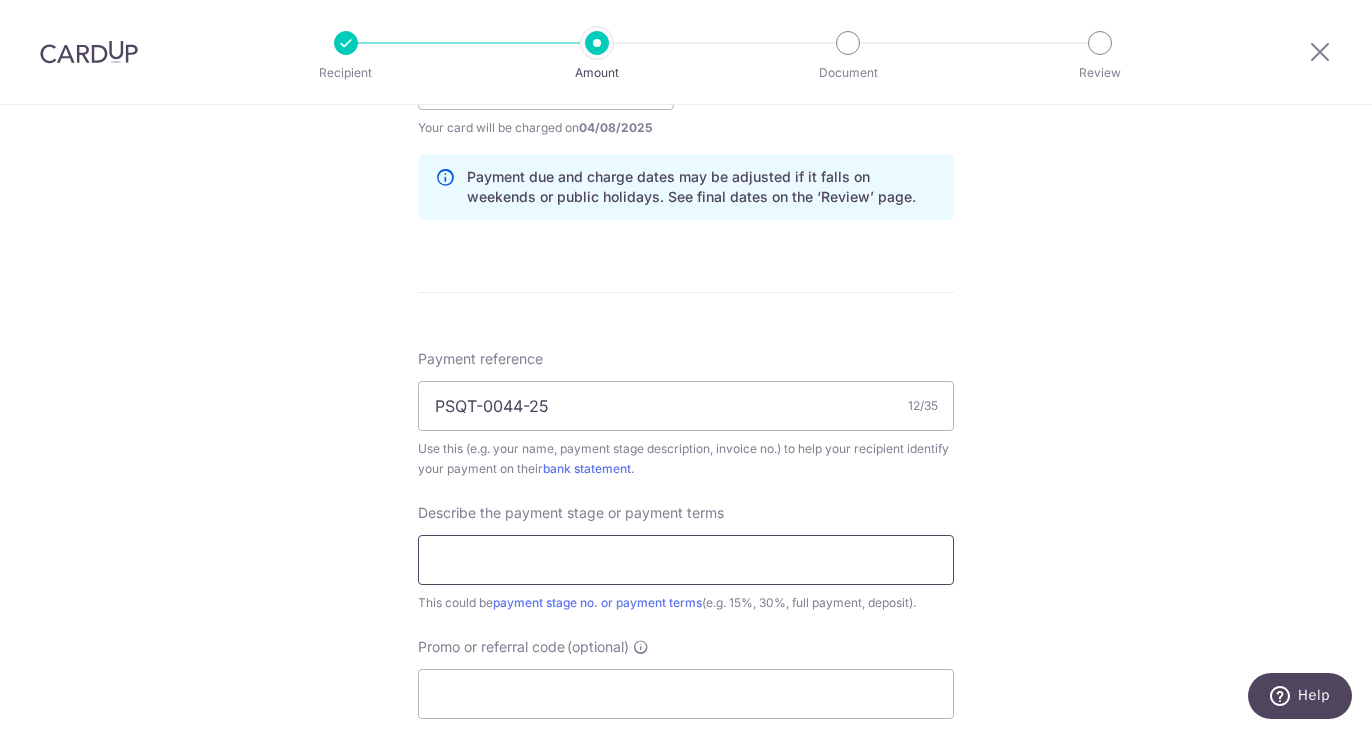click at bounding box center (686, 560) 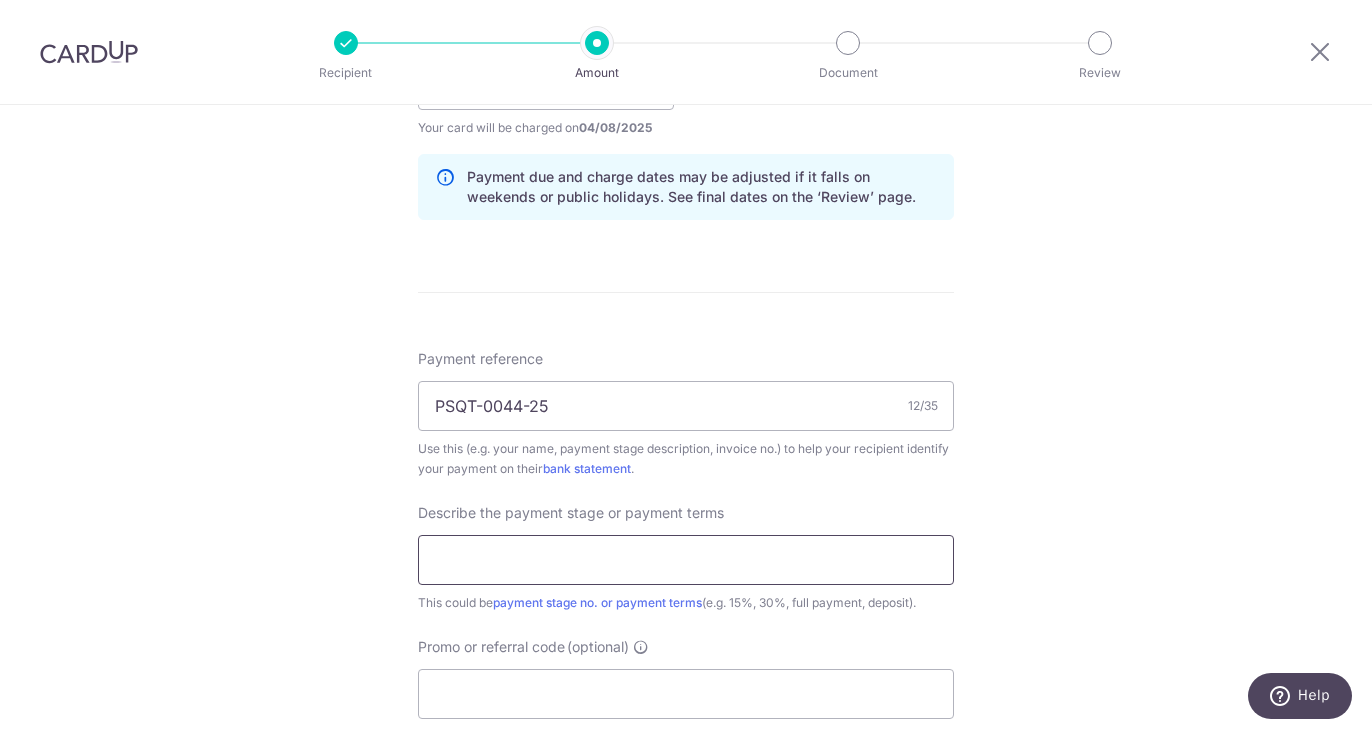type on "75% of Payment" 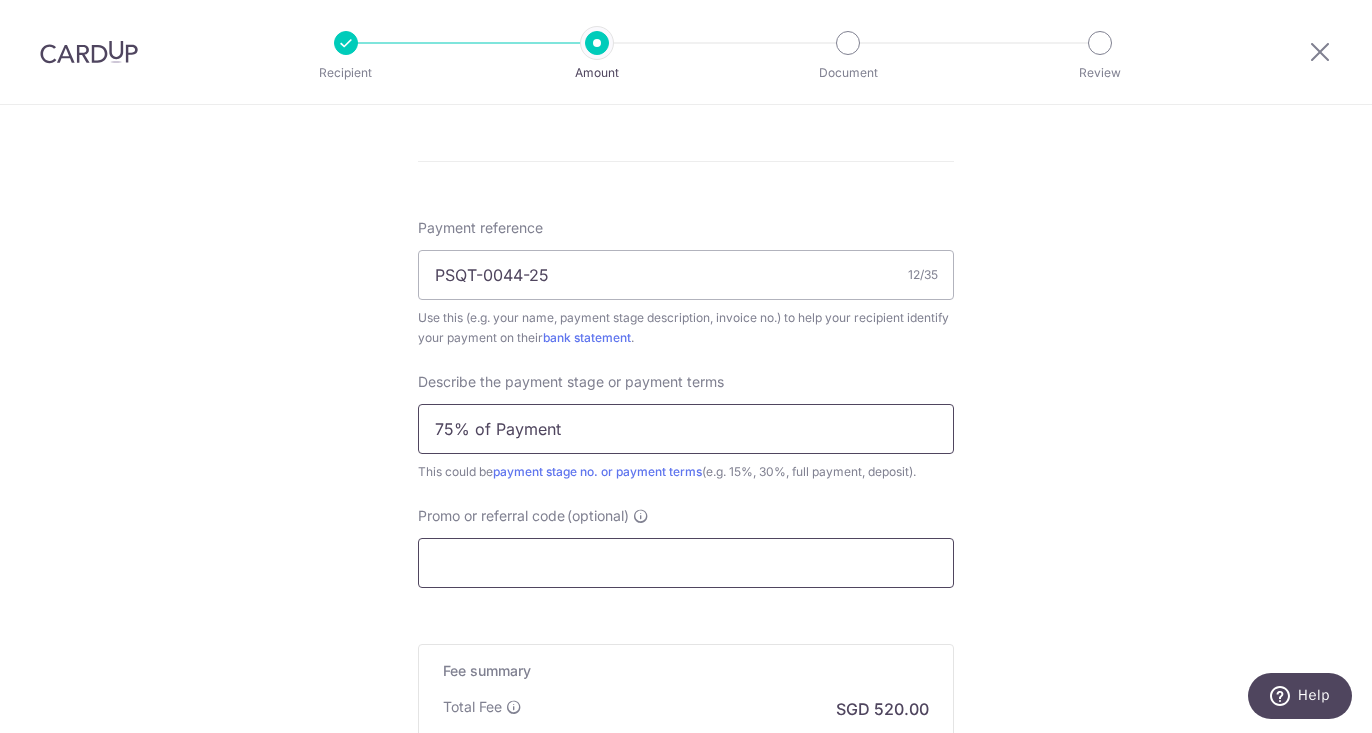 scroll, scrollTop: 1132, scrollLeft: 0, axis: vertical 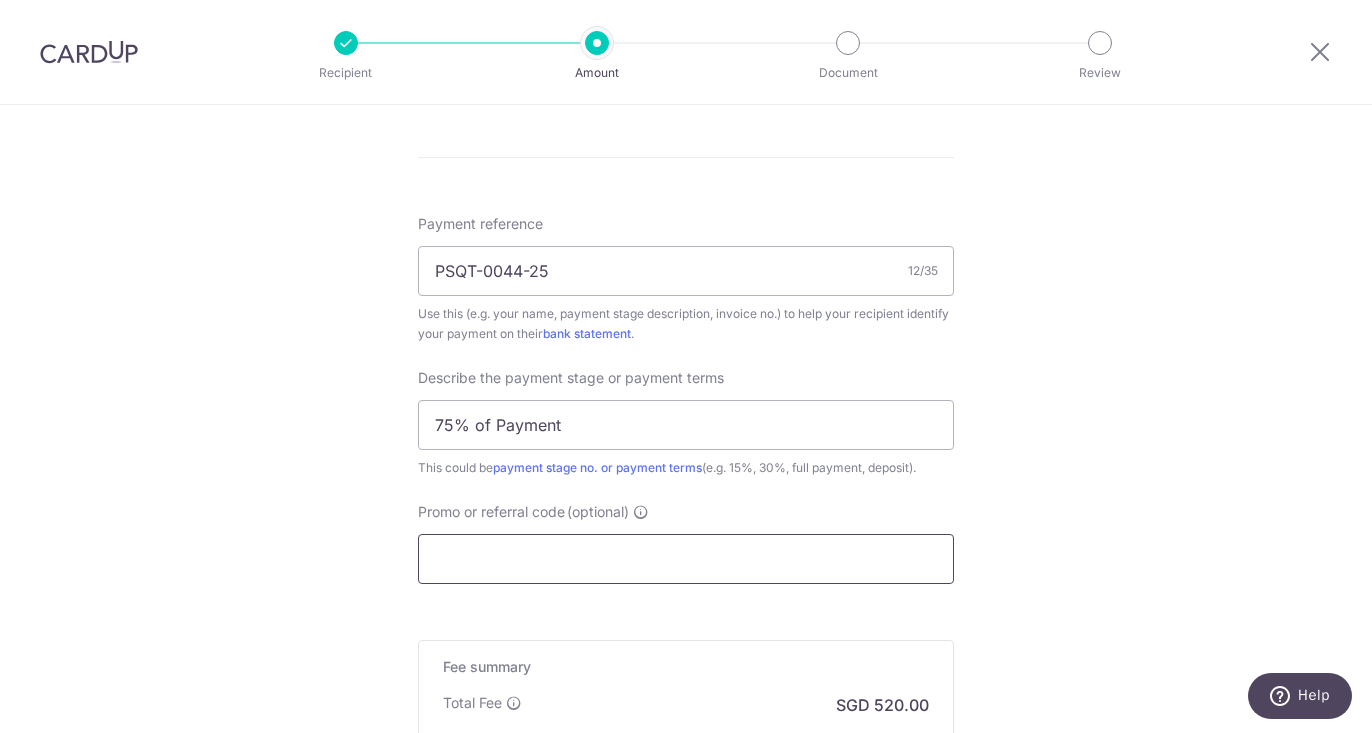click on "Promo or referral code
(optional)" at bounding box center [686, 559] 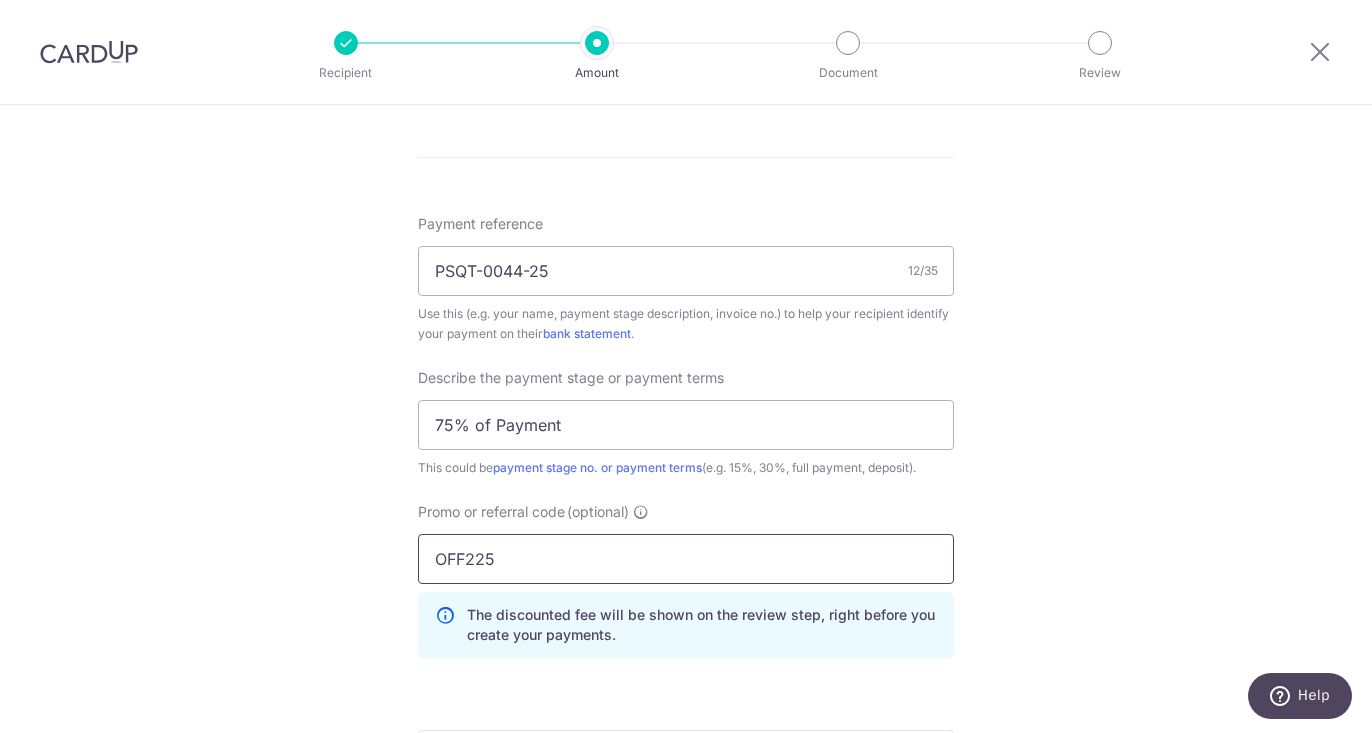 click on "OFF225" at bounding box center [686, 559] 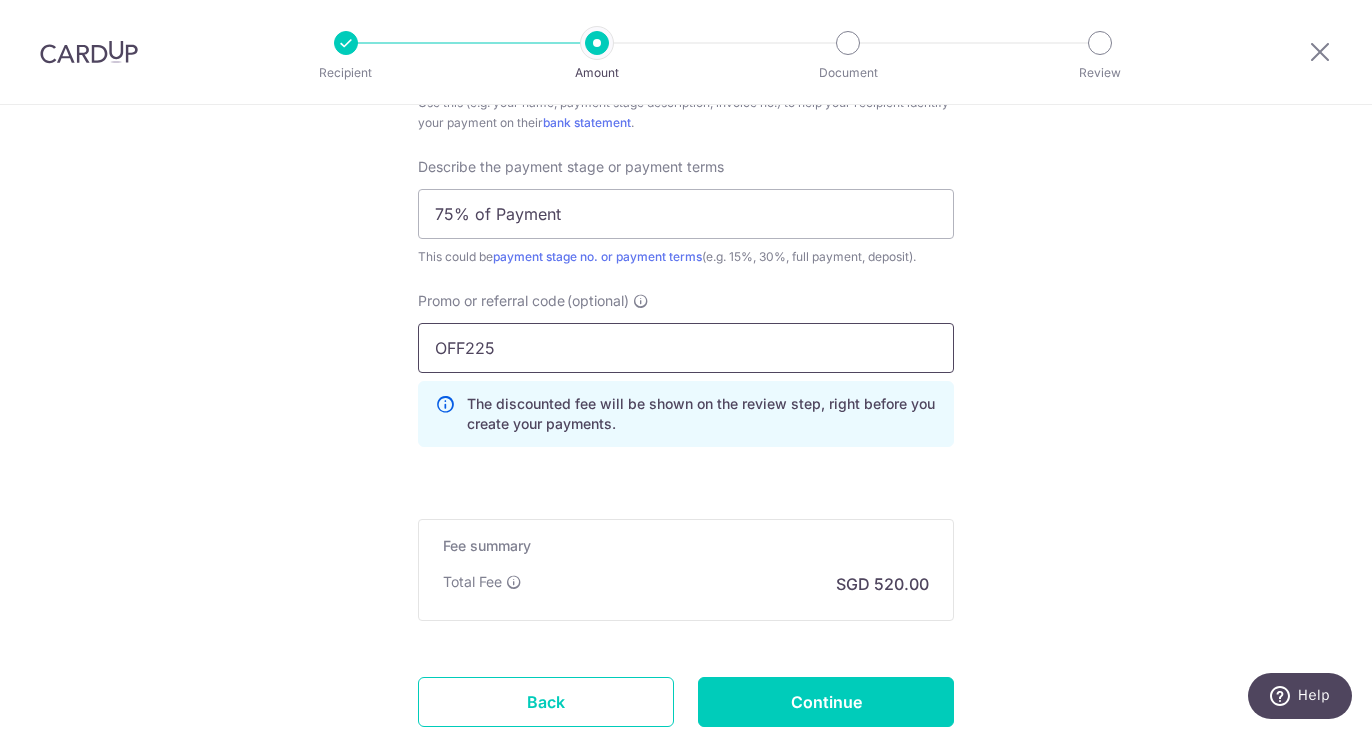 scroll, scrollTop: 1487, scrollLeft: 0, axis: vertical 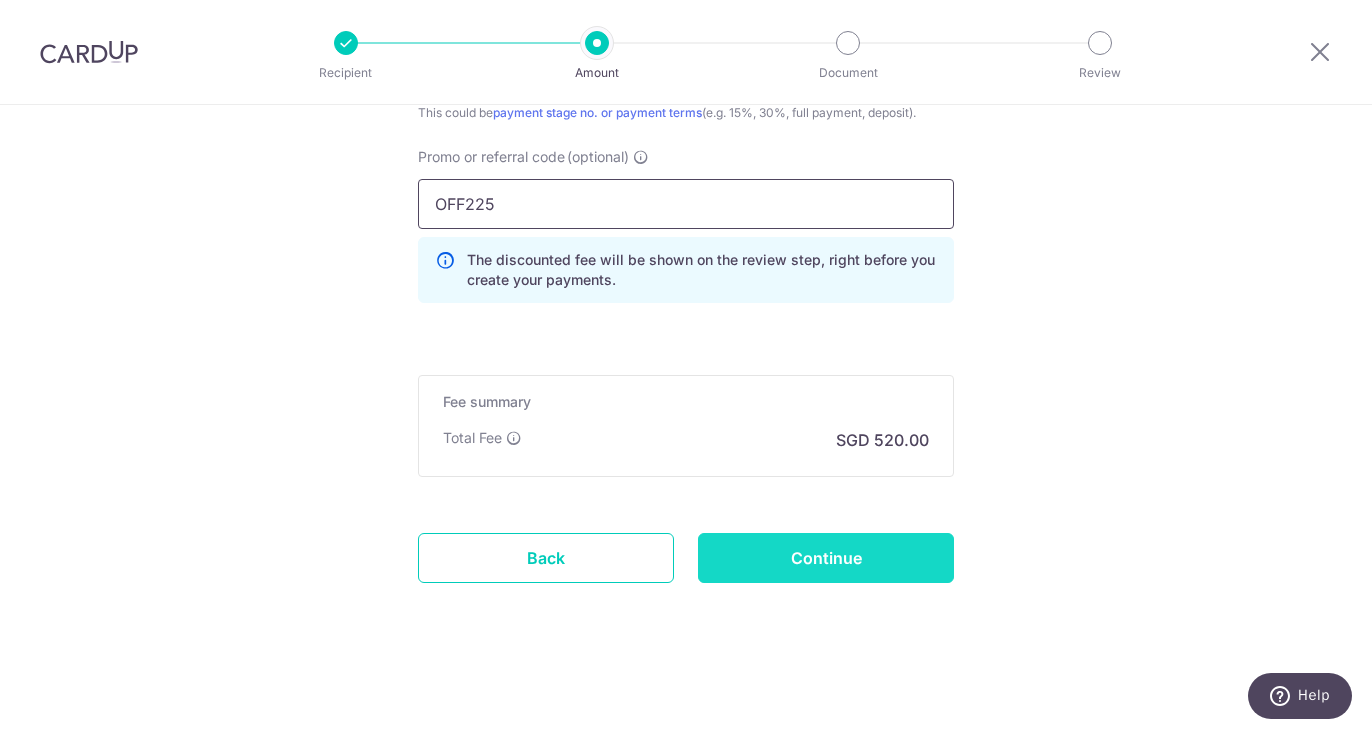 type on "OFF225" 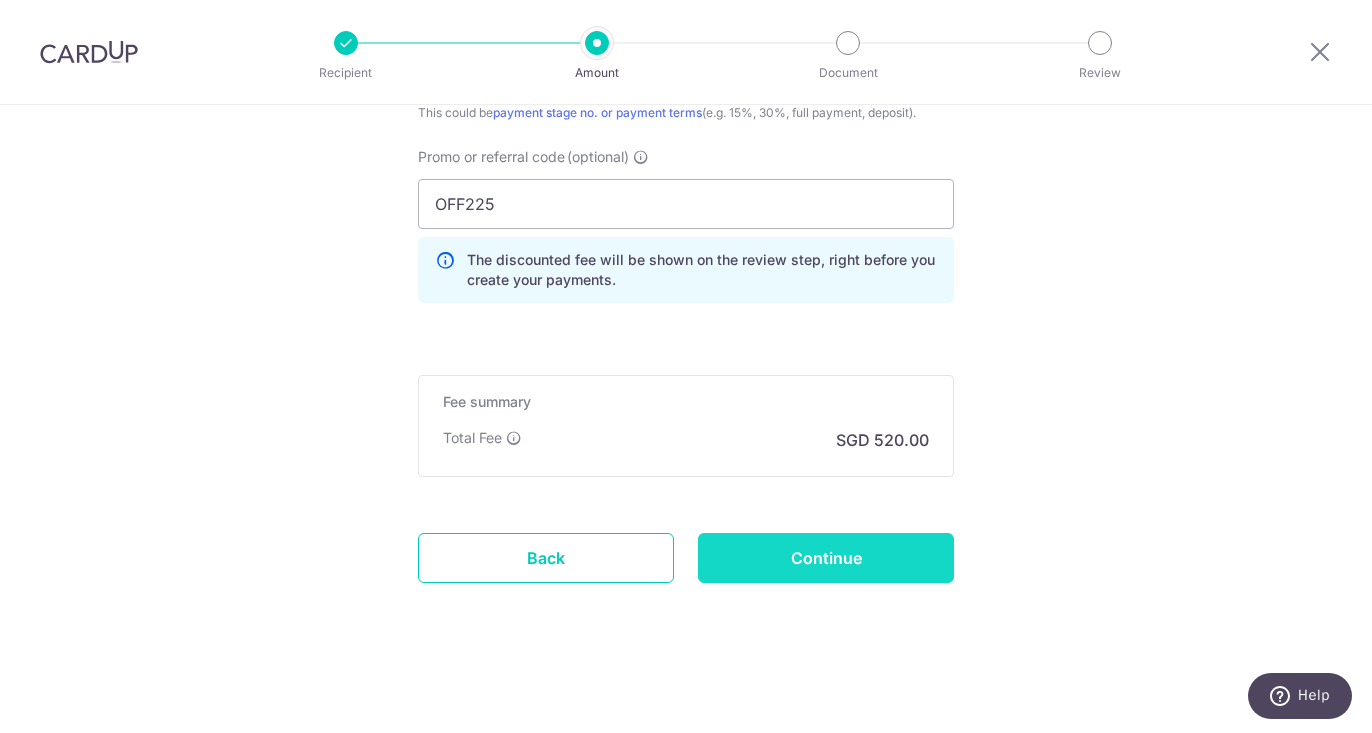 click on "Continue" at bounding box center (826, 558) 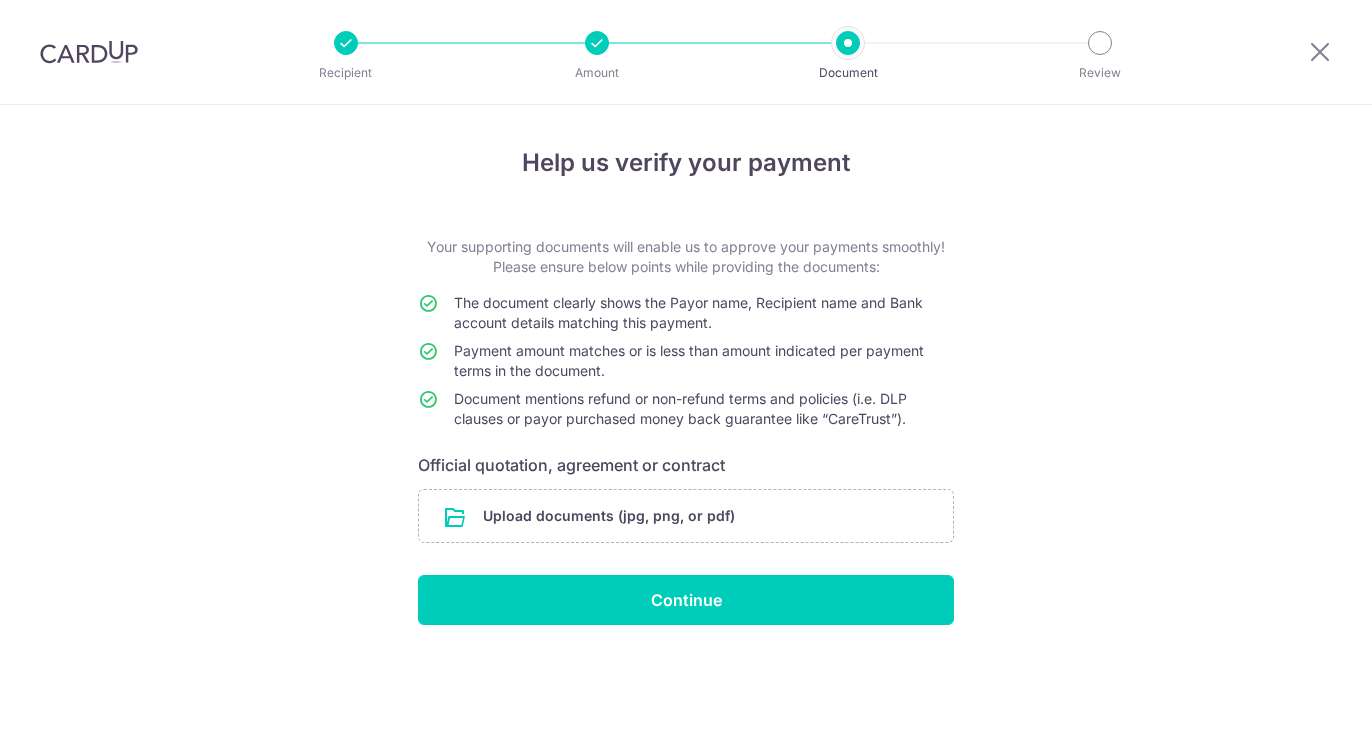 scroll, scrollTop: 0, scrollLeft: 0, axis: both 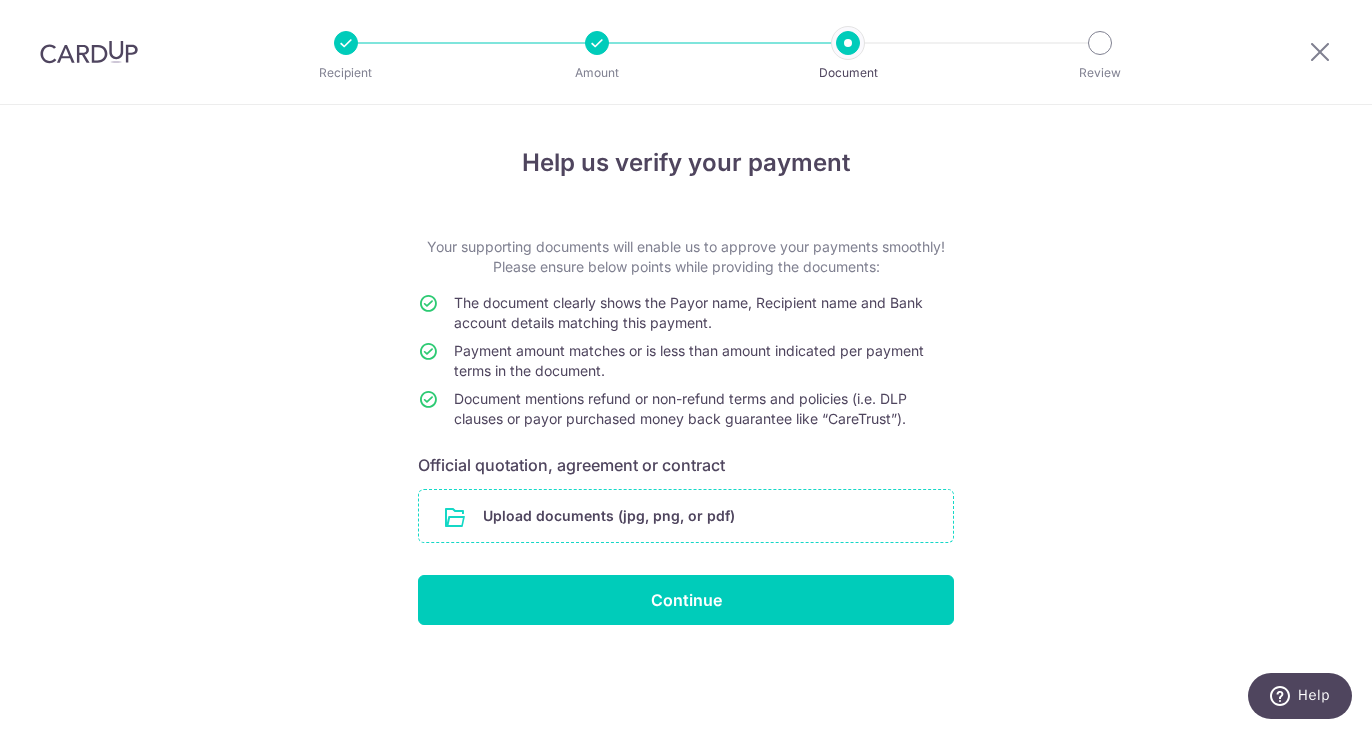 click at bounding box center [686, 516] 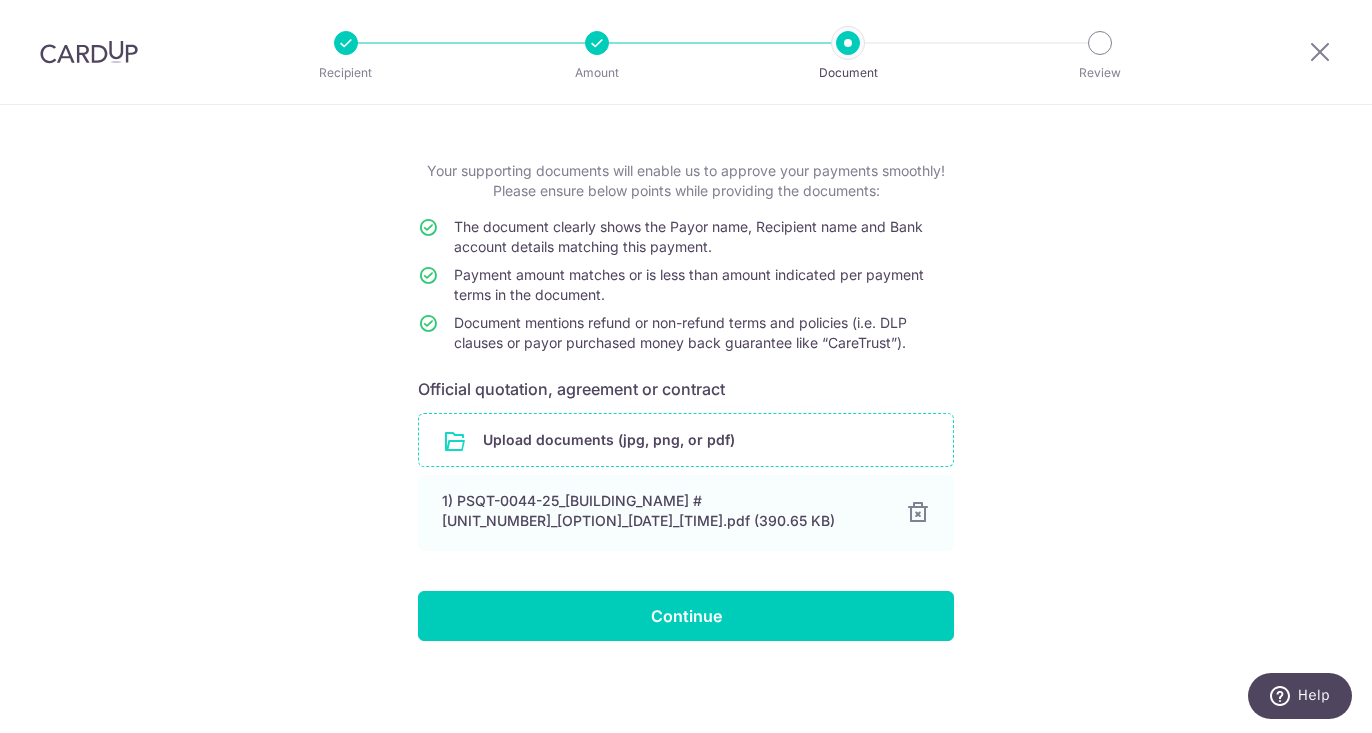 scroll, scrollTop: 77, scrollLeft: 0, axis: vertical 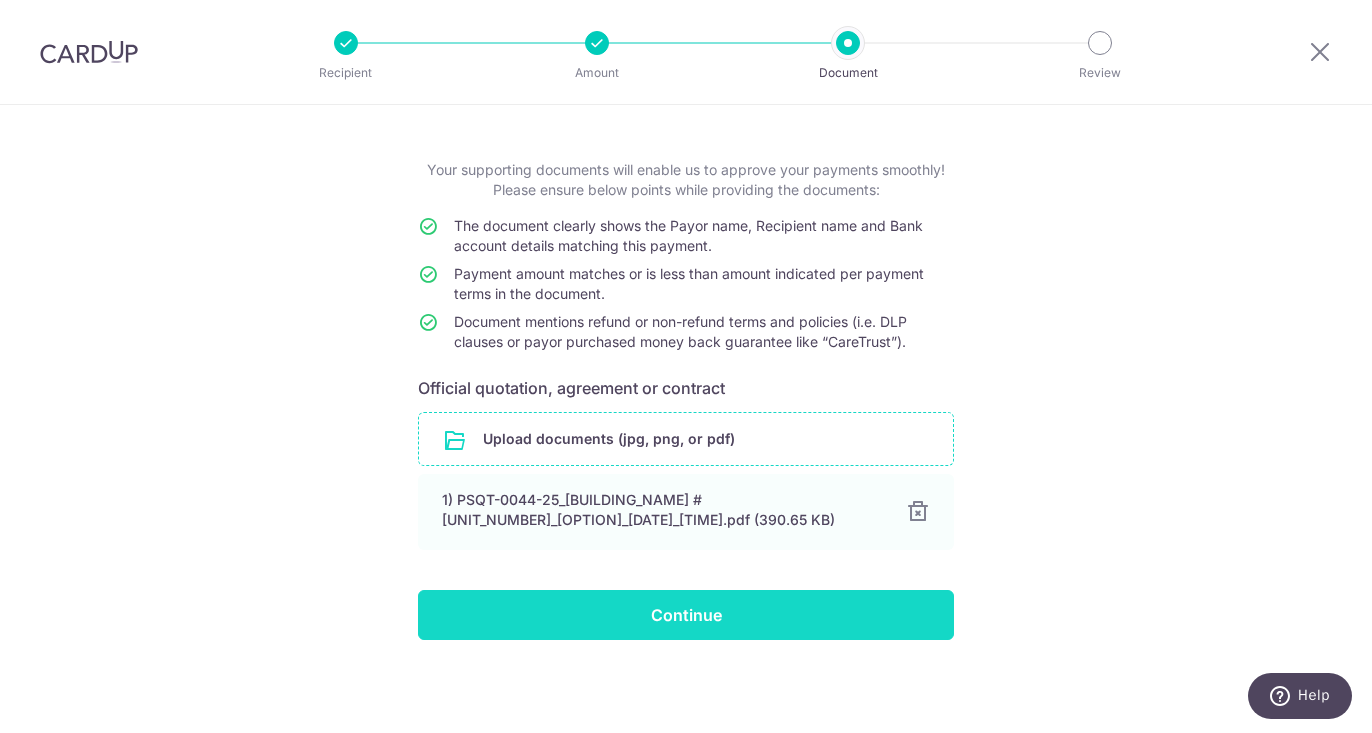 click on "Continue" at bounding box center (686, 615) 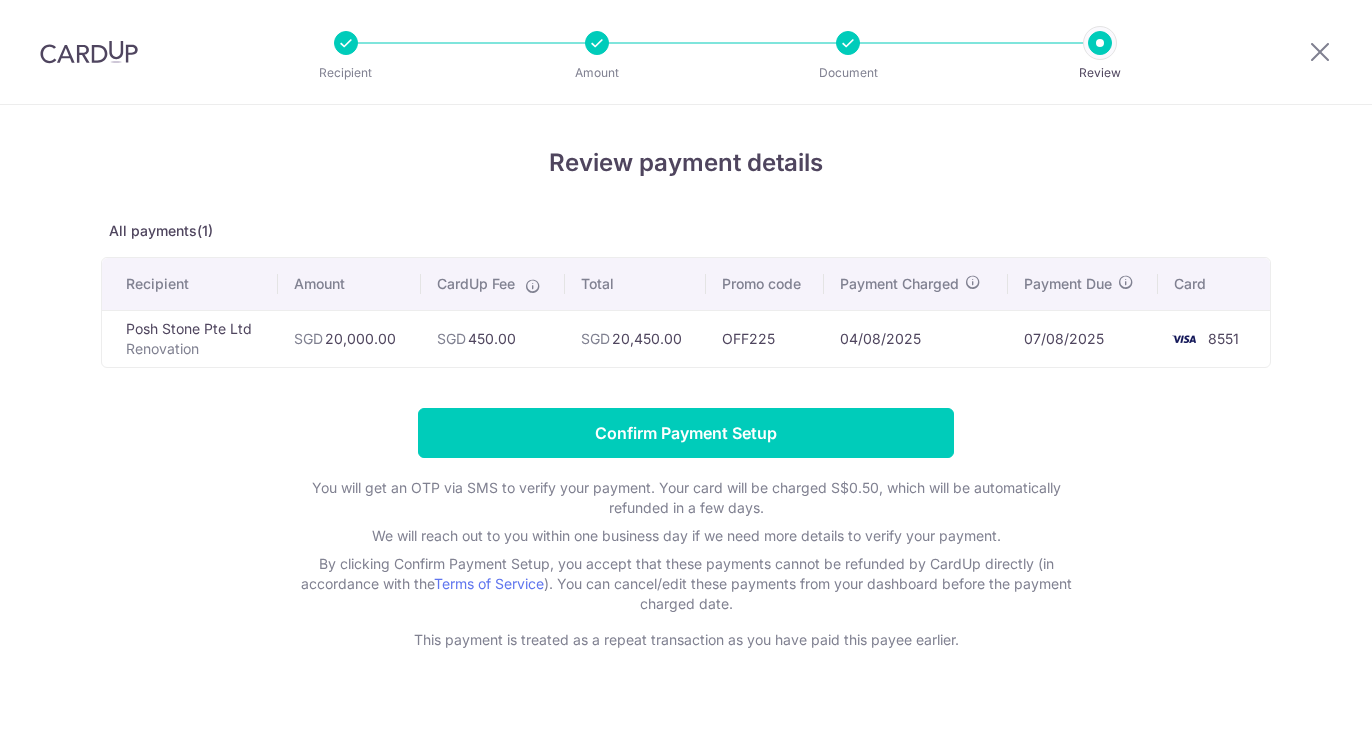 scroll, scrollTop: 0, scrollLeft: 0, axis: both 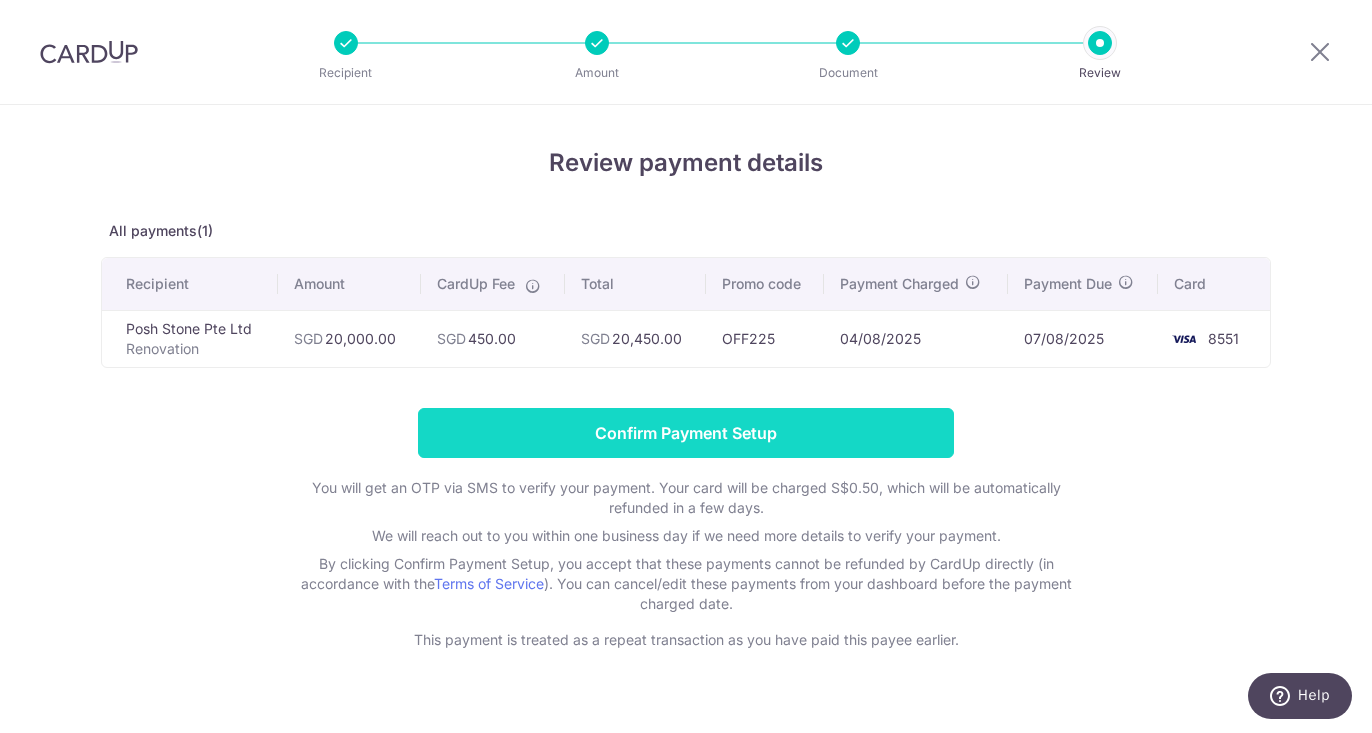 click on "Confirm Payment Setup" at bounding box center (686, 433) 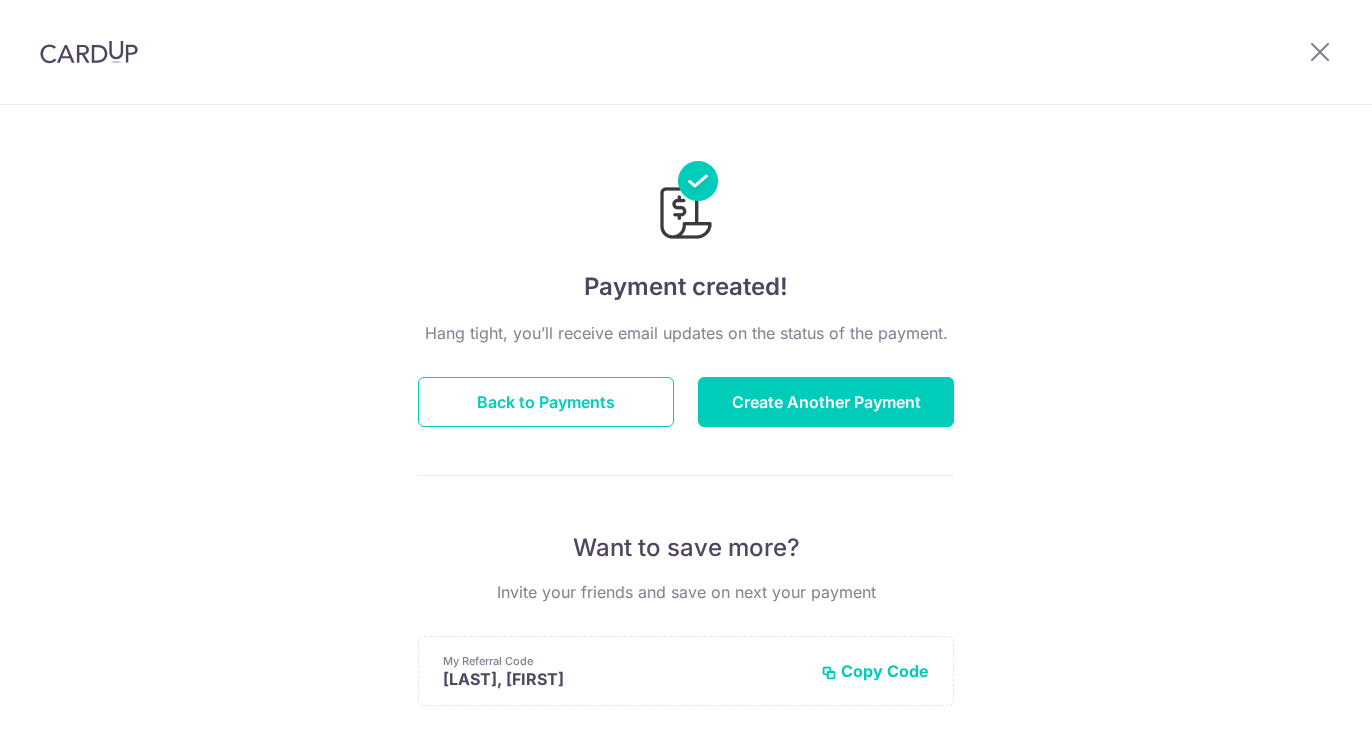 scroll, scrollTop: 0, scrollLeft: 0, axis: both 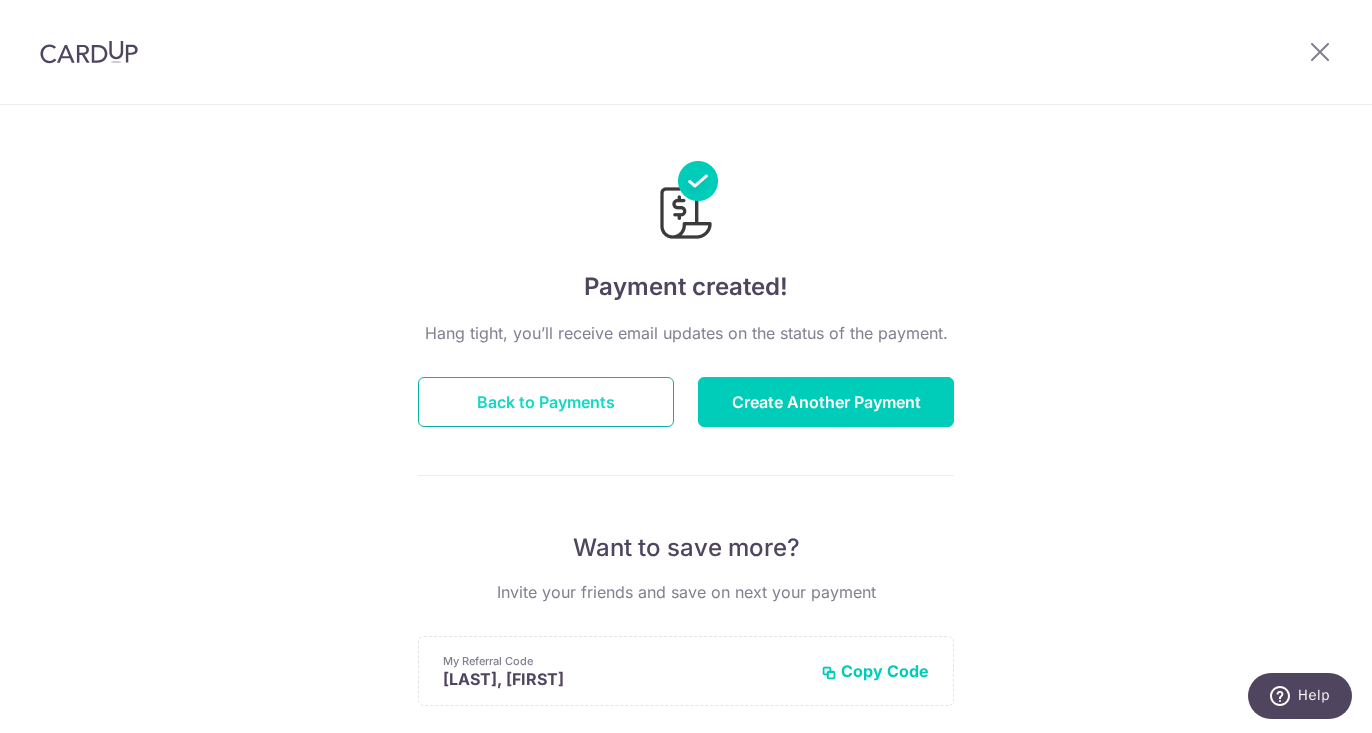 click on "Back to Payments" at bounding box center [546, 402] 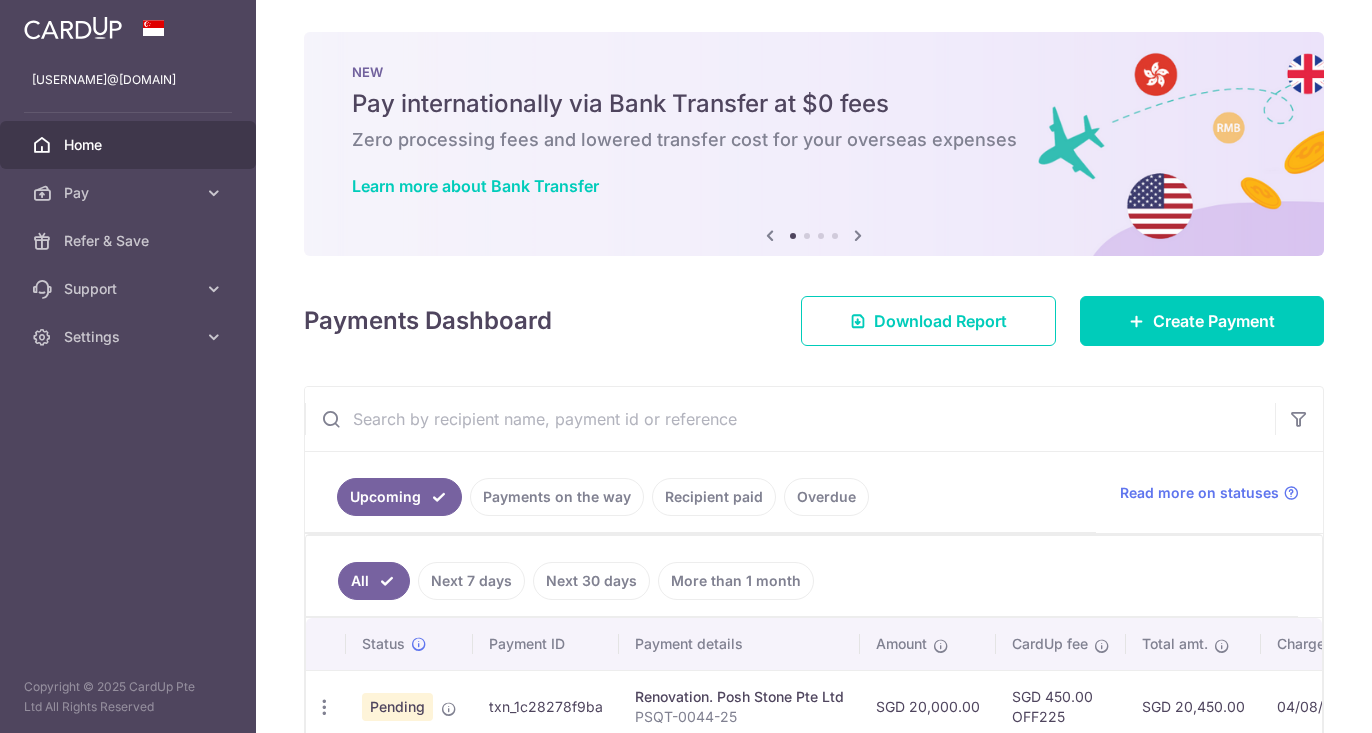 scroll, scrollTop: 0, scrollLeft: 0, axis: both 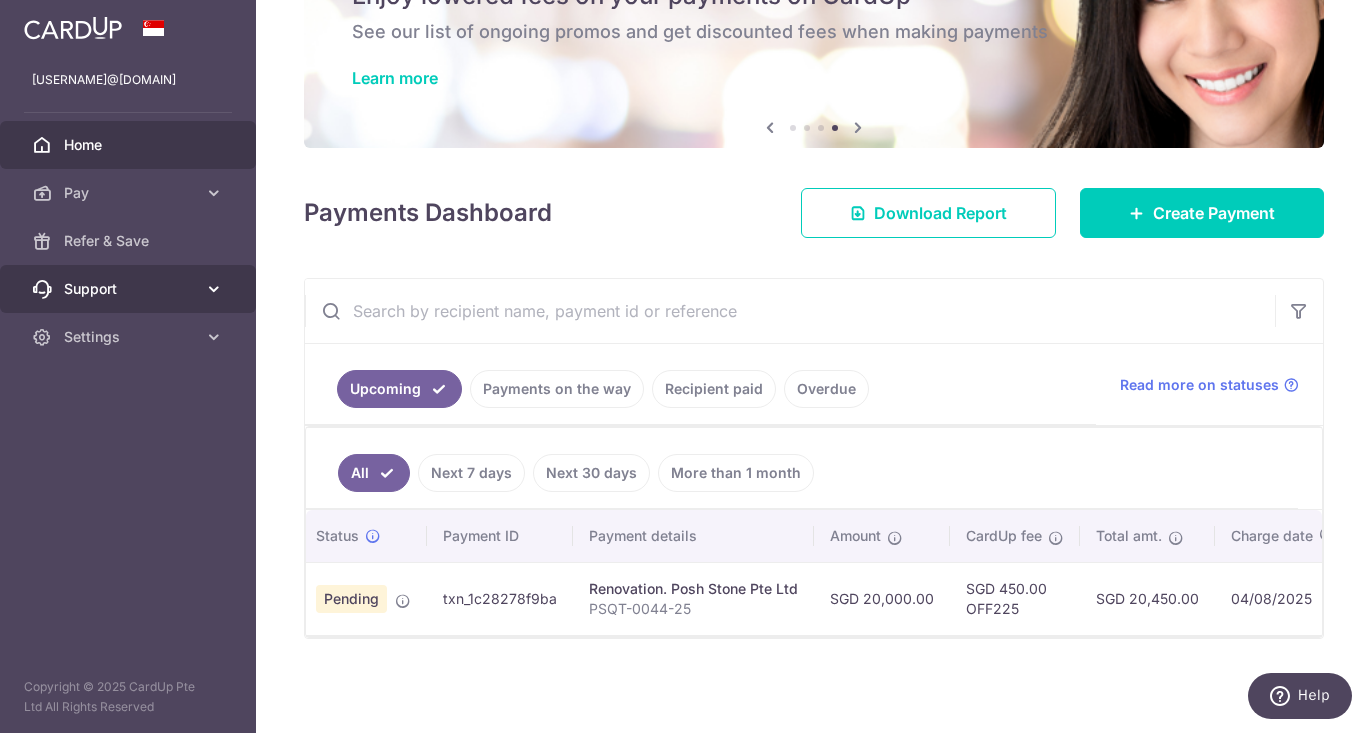 click on "Support" at bounding box center (130, 289) 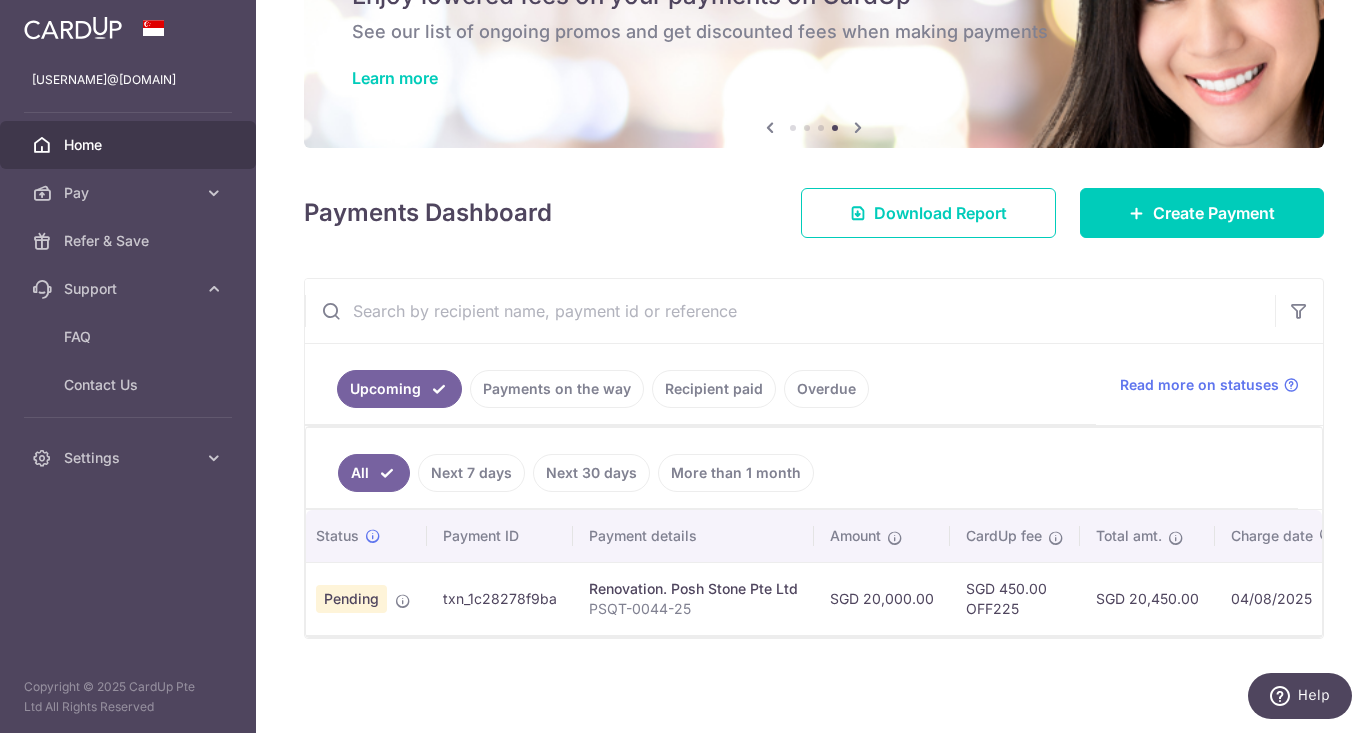 click on "Home" at bounding box center (130, 145) 